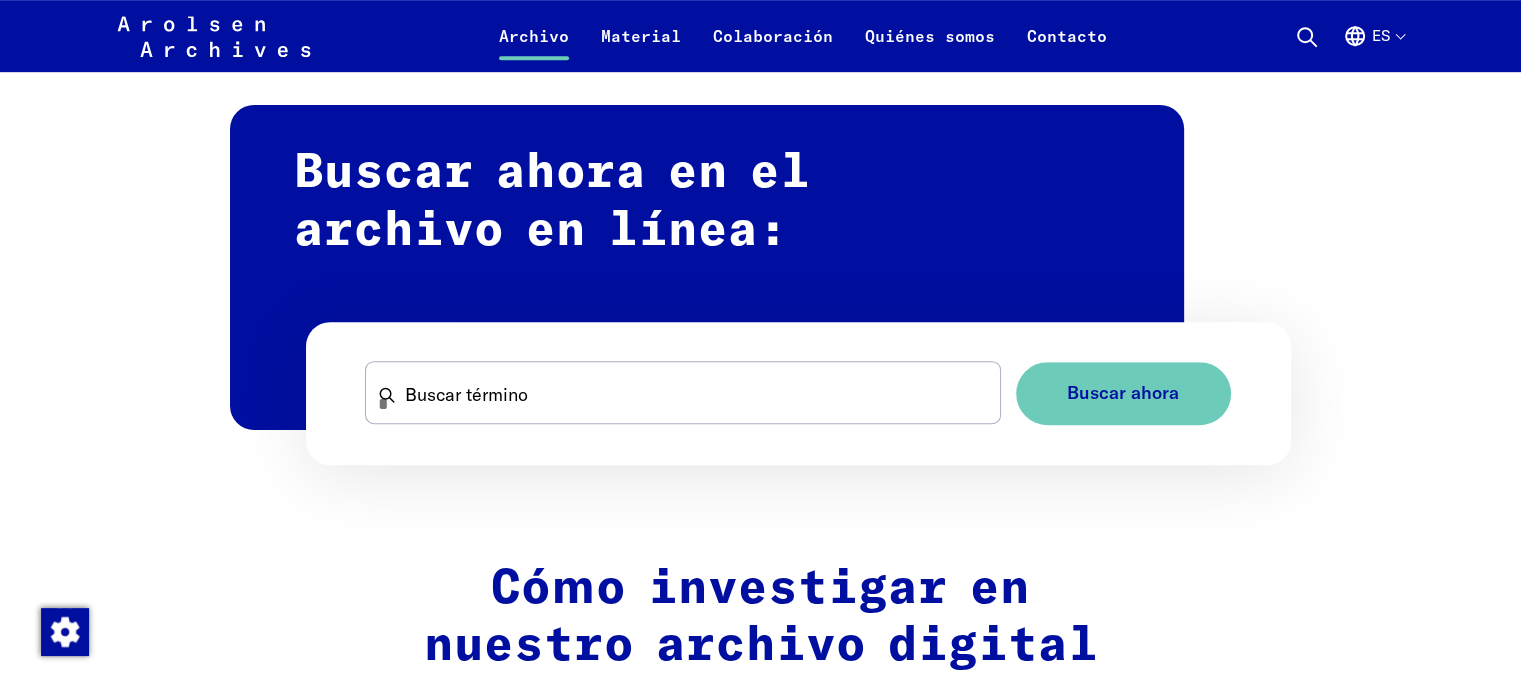 scroll, scrollTop: 1220, scrollLeft: 0, axis: vertical 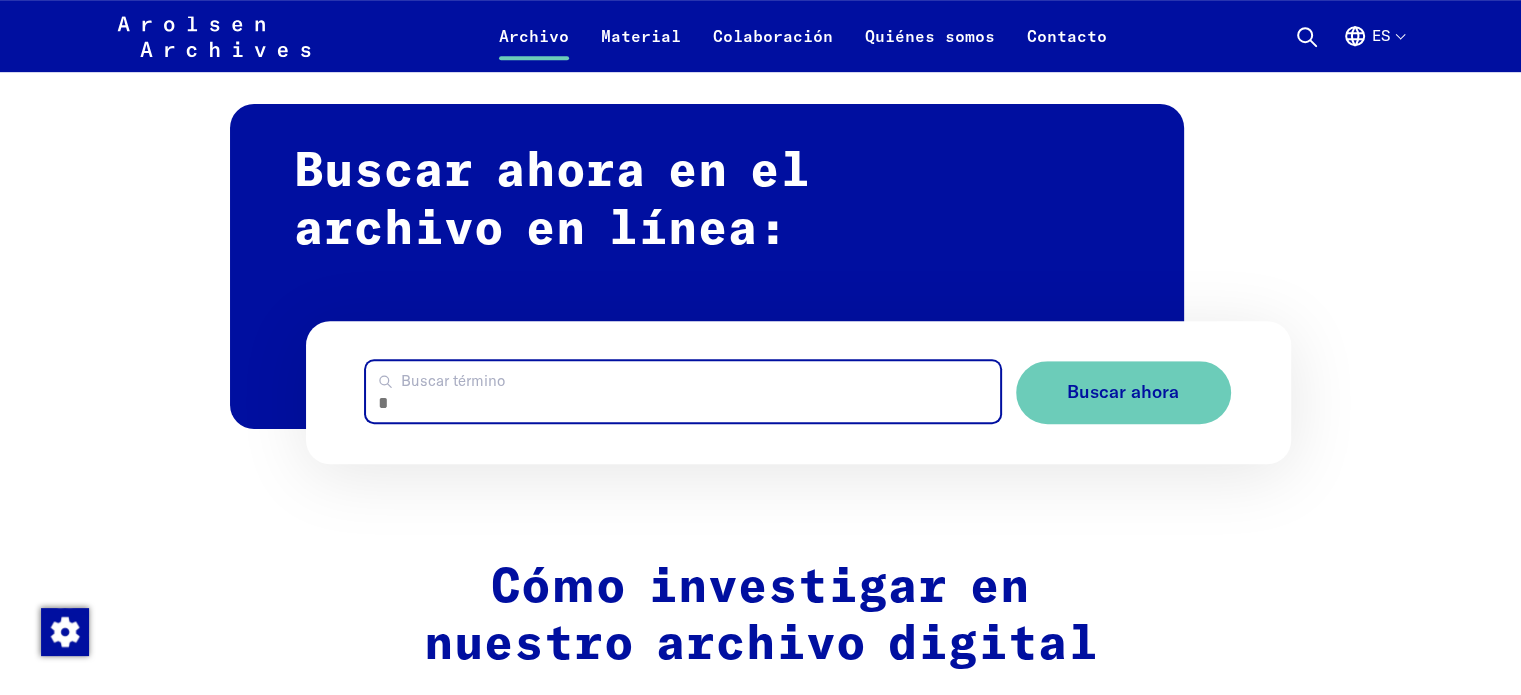 click on "Buscar término" at bounding box center (682, 391) 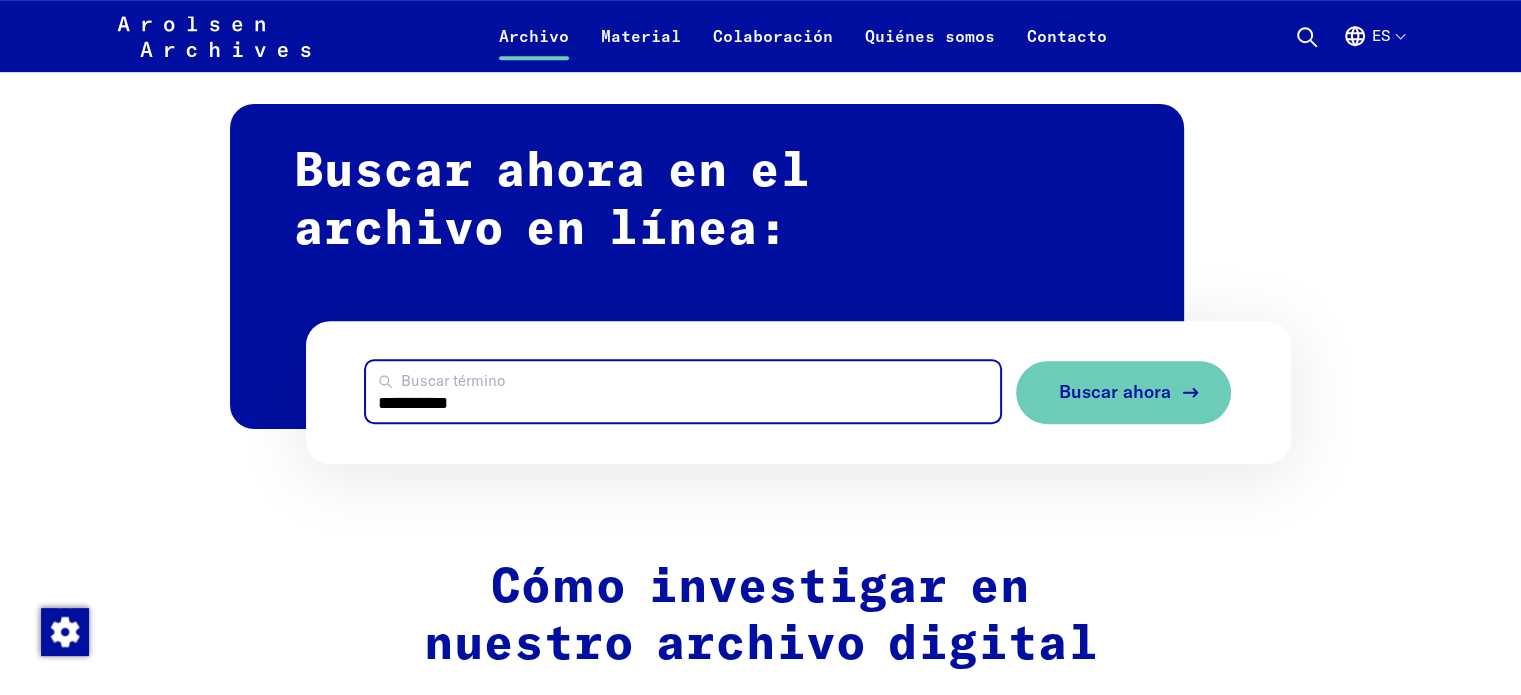 type on "**********" 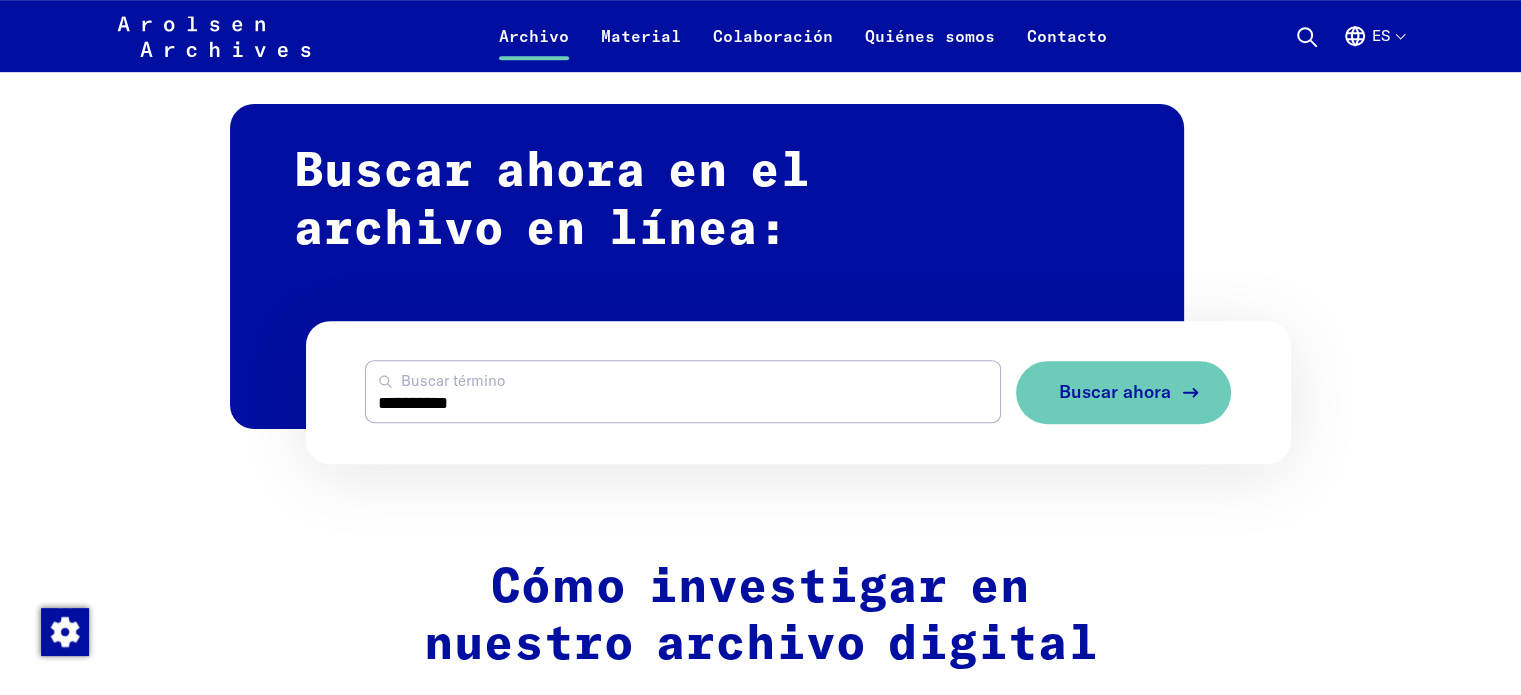 click on "Buscar ahora" at bounding box center [1115, 392] 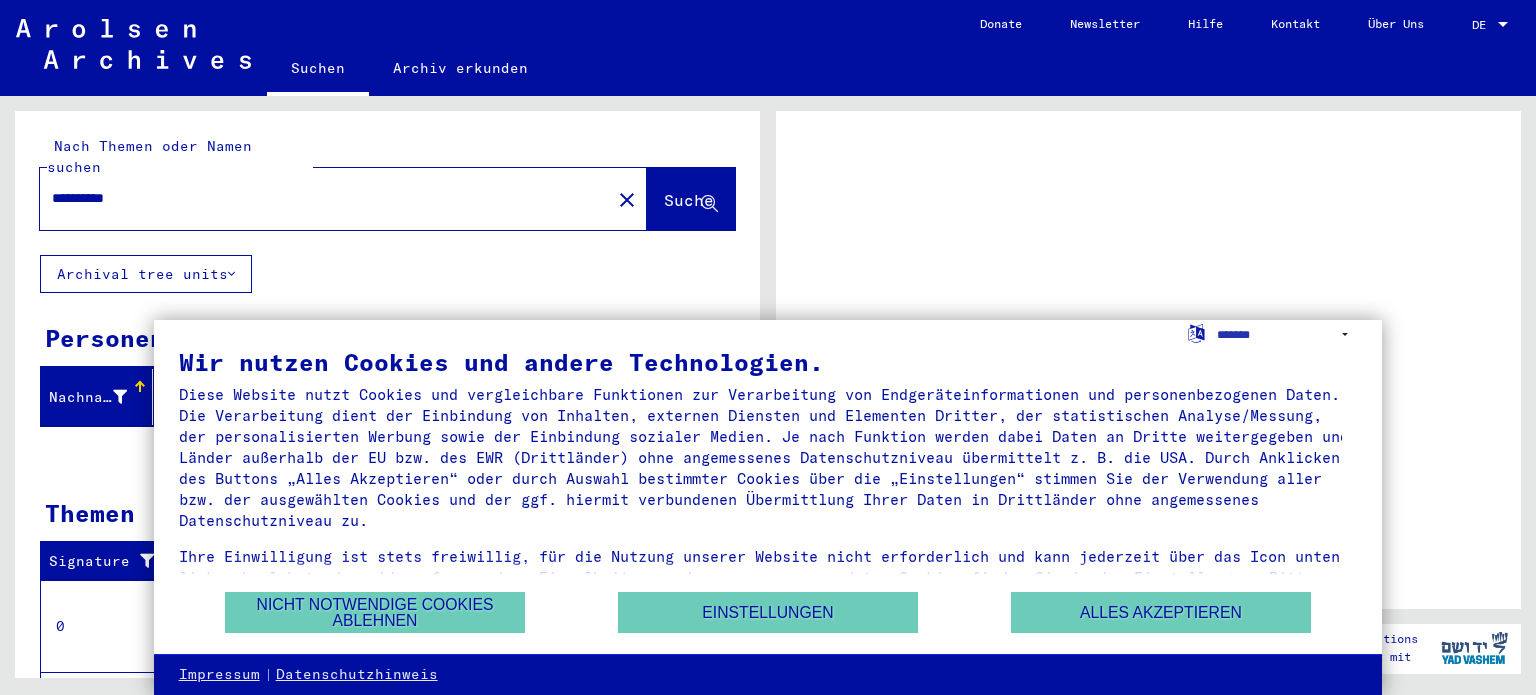 scroll, scrollTop: 0, scrollLeft: 0, axis: both 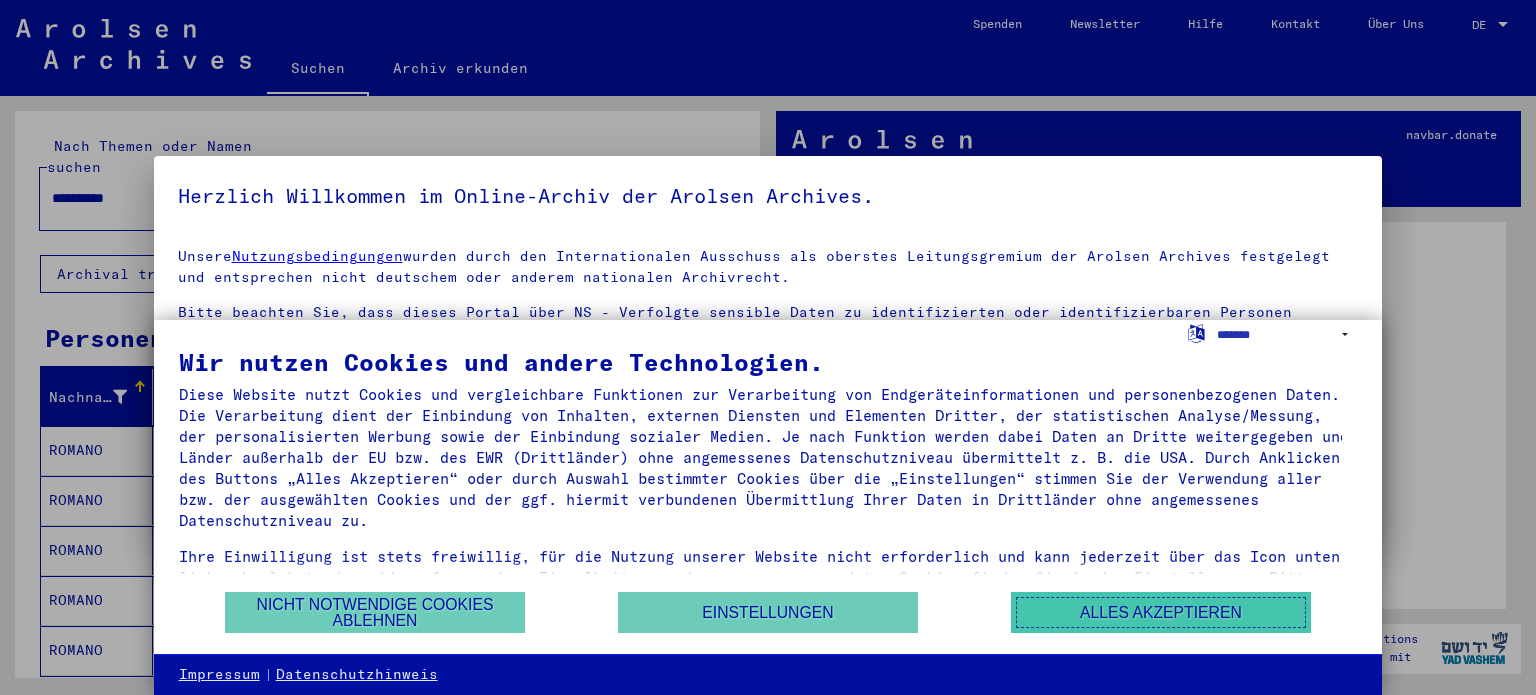 click on "Alles akzeptieren" at bounding box center [1161, 612] 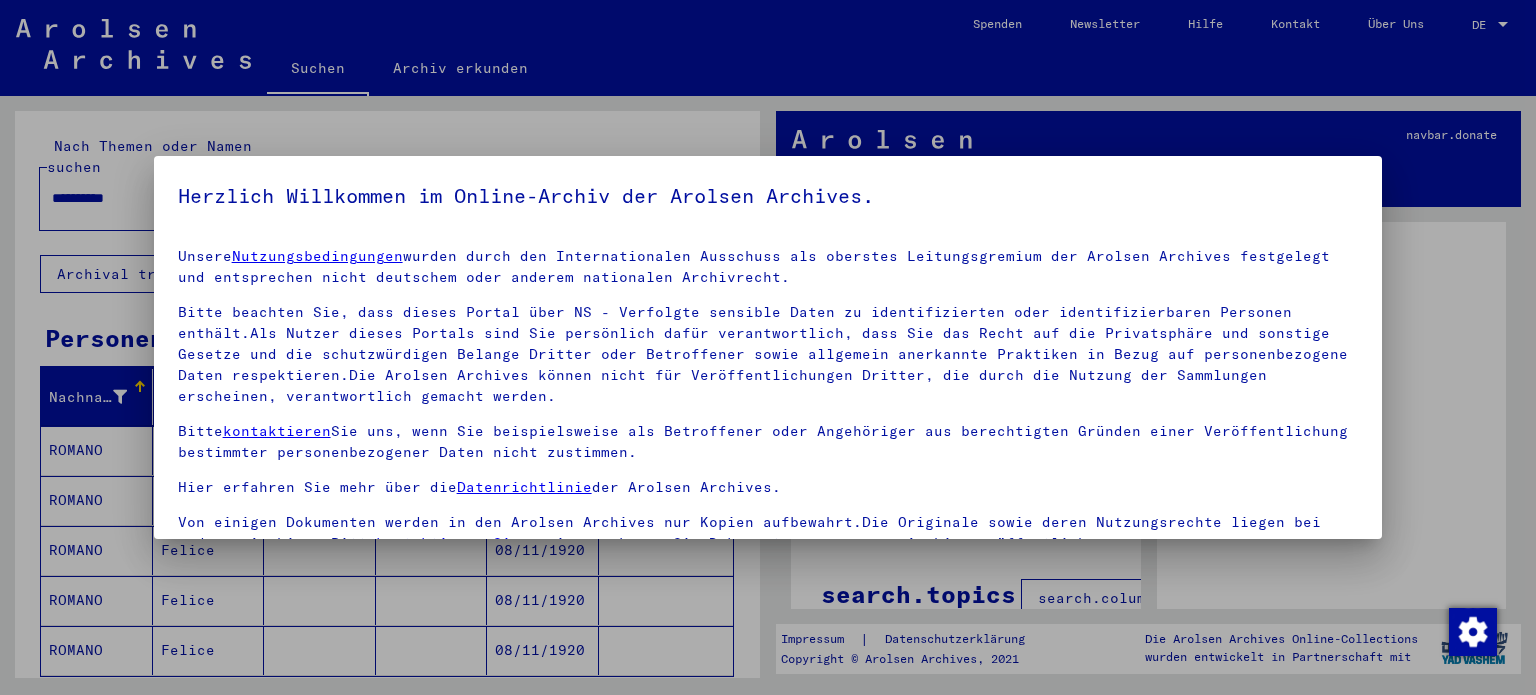 scroll, scrollTop: 28, scrollLeft: 0, axis: vertical 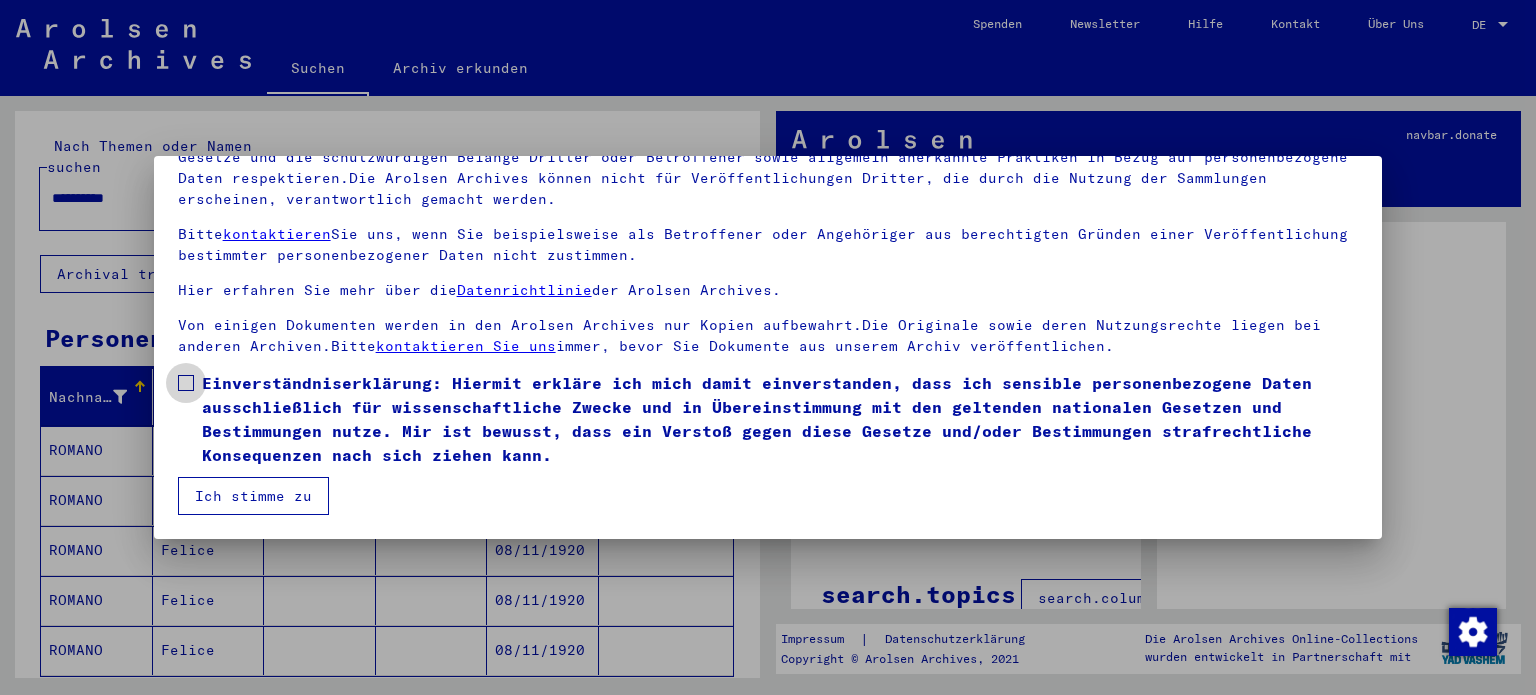 click on "Einverständniserklärung: Hiermit erkläre ich mich damit einverstanden, dass ich sensible personenbezogene Daten ausschließlich für wissenschaftliche Zwecke und in Übereinstimmung mit den geltenden nationalen Gesetzen und Bestimmungen nutze. Mir ist bewusst, dass ein Verstoß gegen diese Gesetze und/oder Bestimmungen strafrechtliche Konsequenzen nach sich ziehen kann." at bounding box center [768, 419] 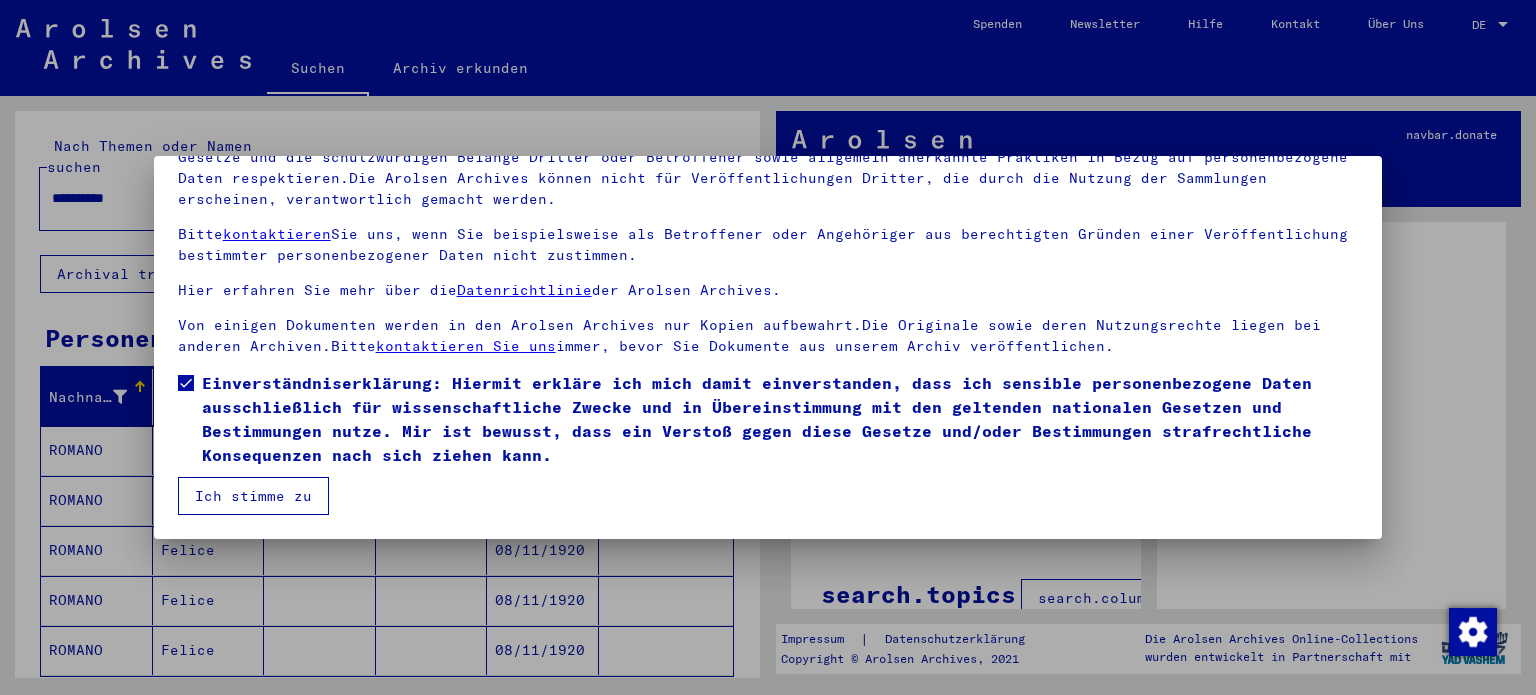 click on "Ich stimme zu" at bounding box center [253, 496] 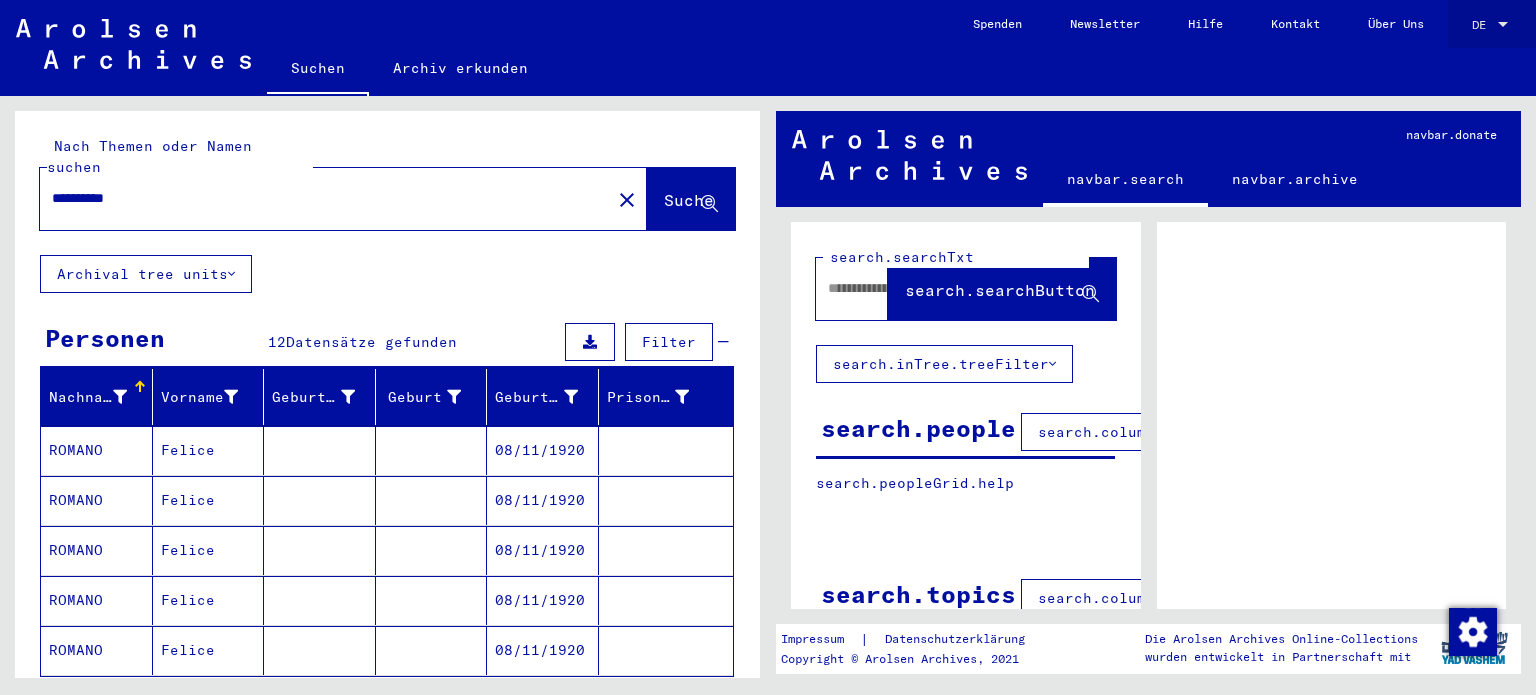 click at bounding box center [1503, 24] 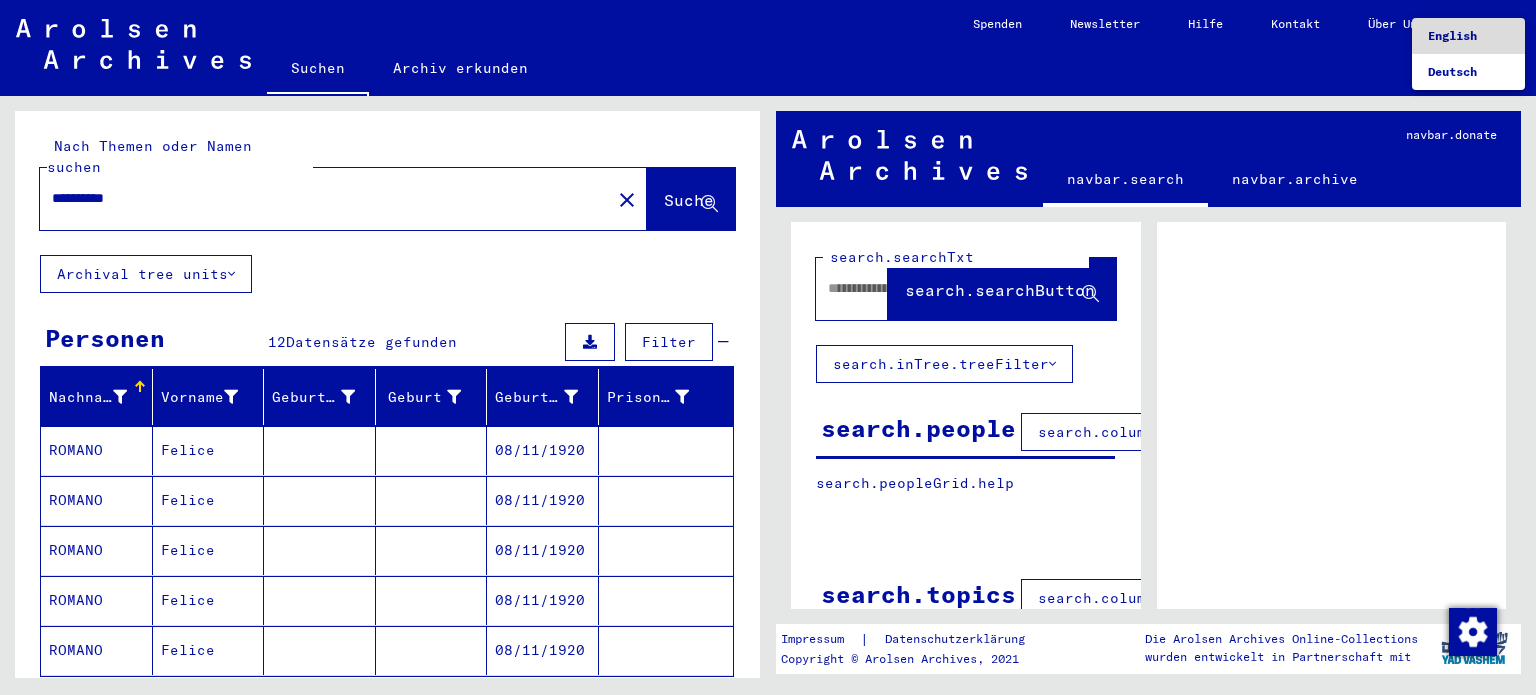 click on "English" at bounding box center (1468, 36) 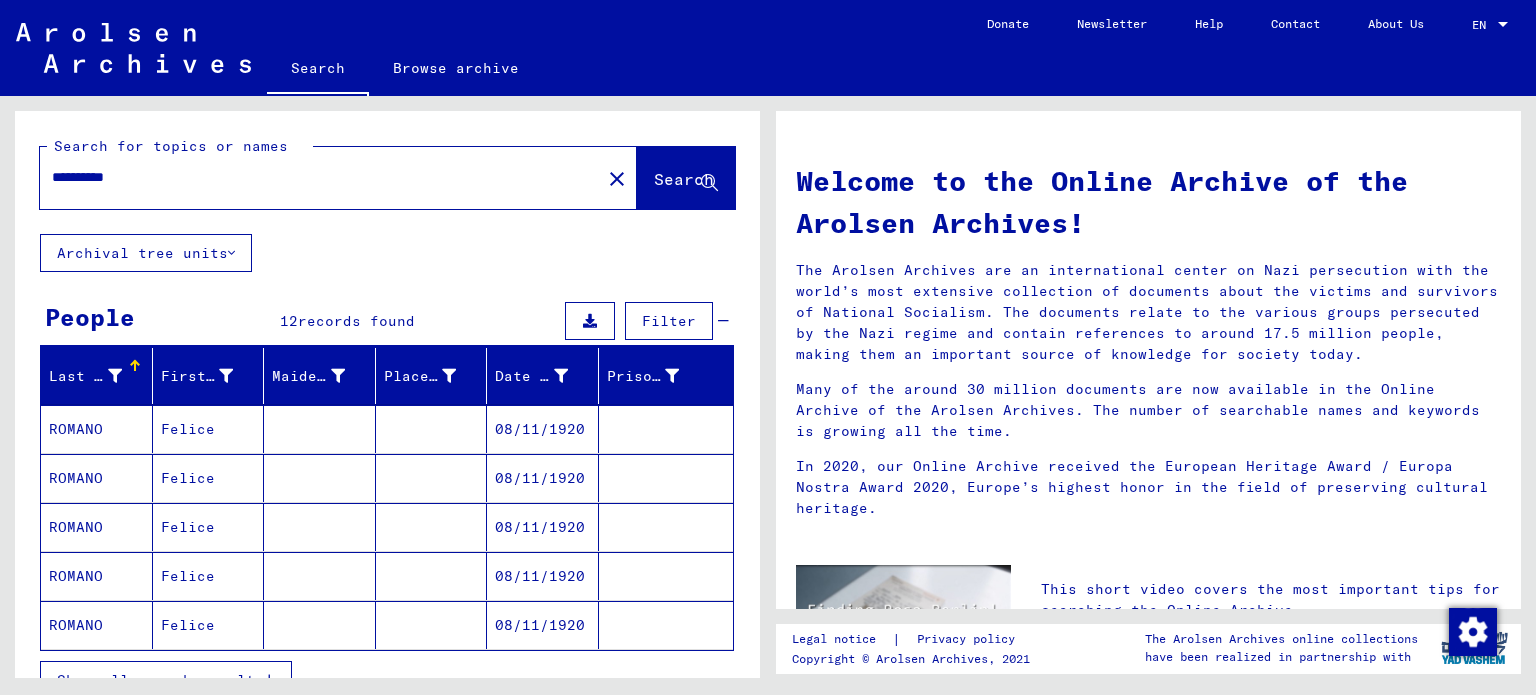 scroll, scrollTop: 180, scrollLeft: 0, axis: vertical 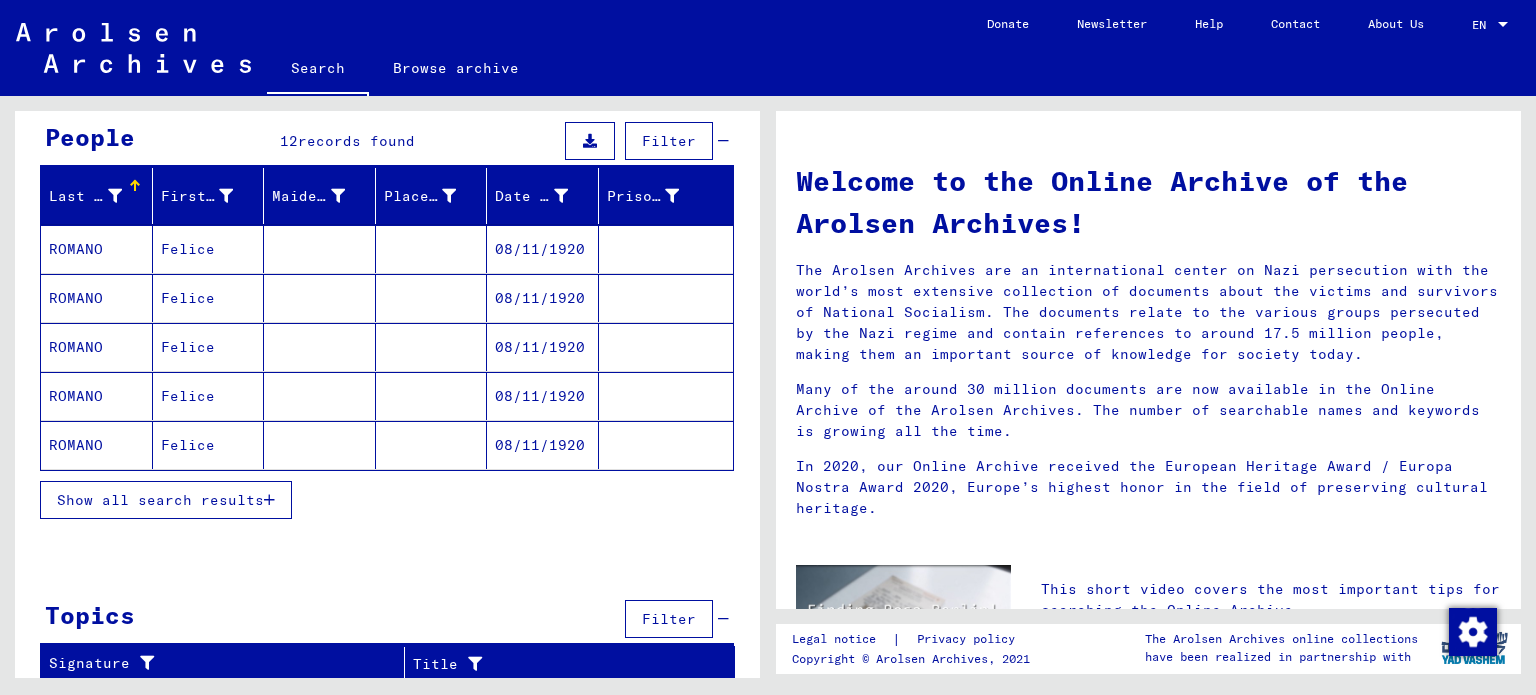 click on "Show all search results" at bounding box center [160, 500] 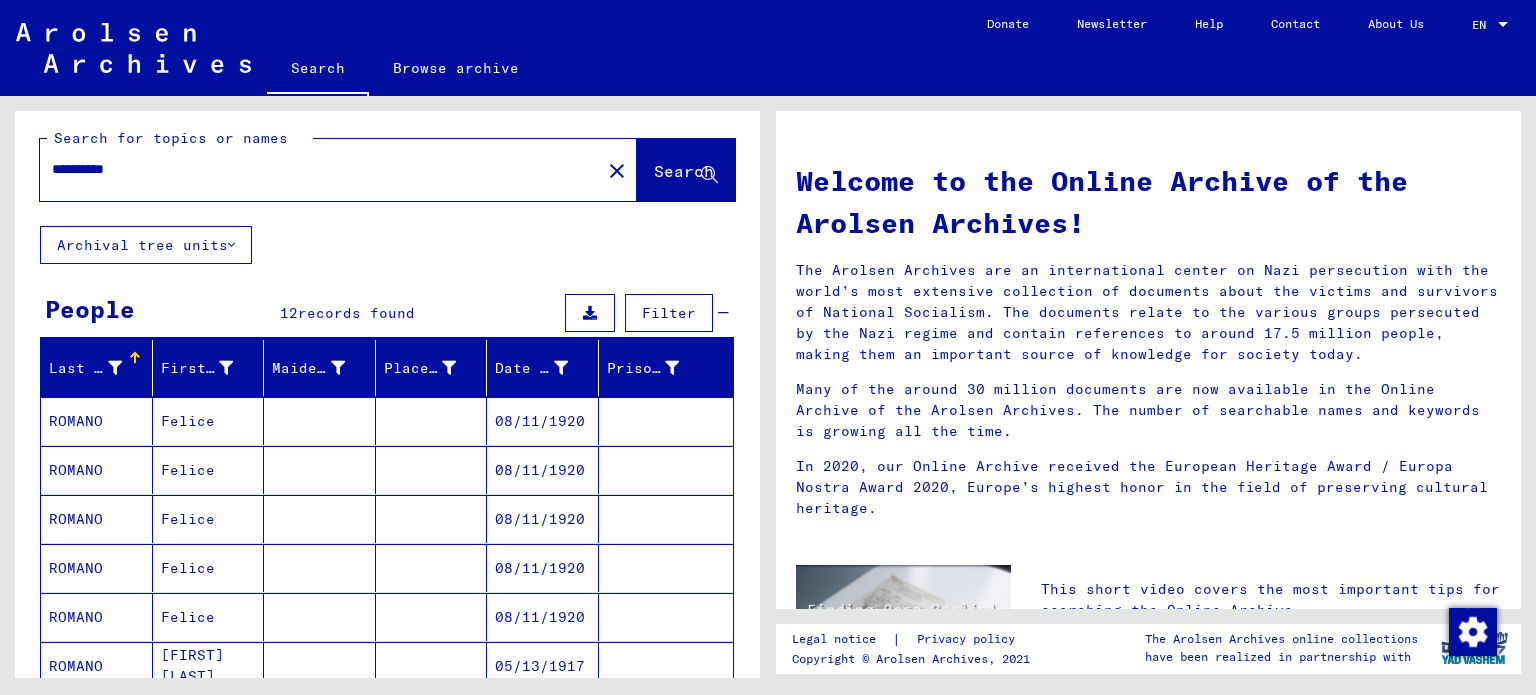 scroll, scrollTop: 0, scrollLeft: 0, axis: both 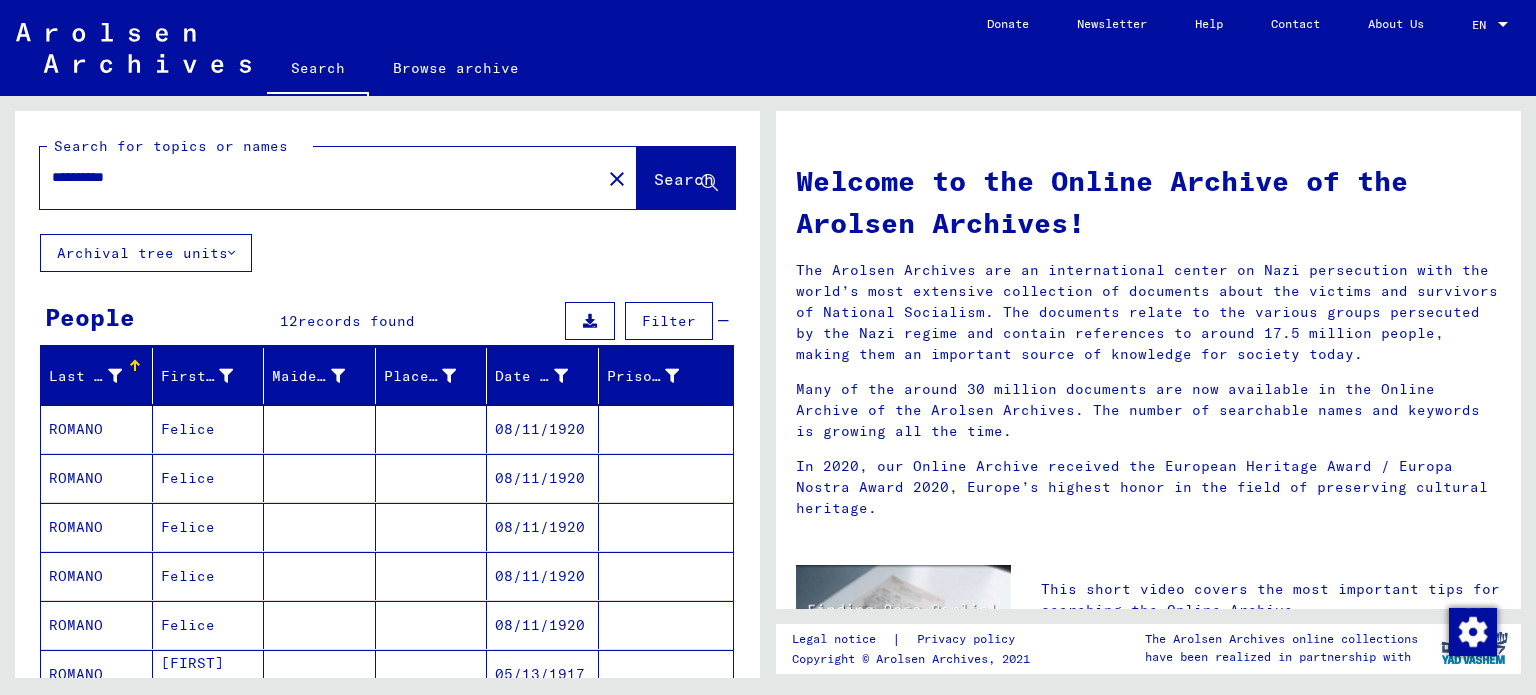 click on "**********" at bounding box center (314, 177) 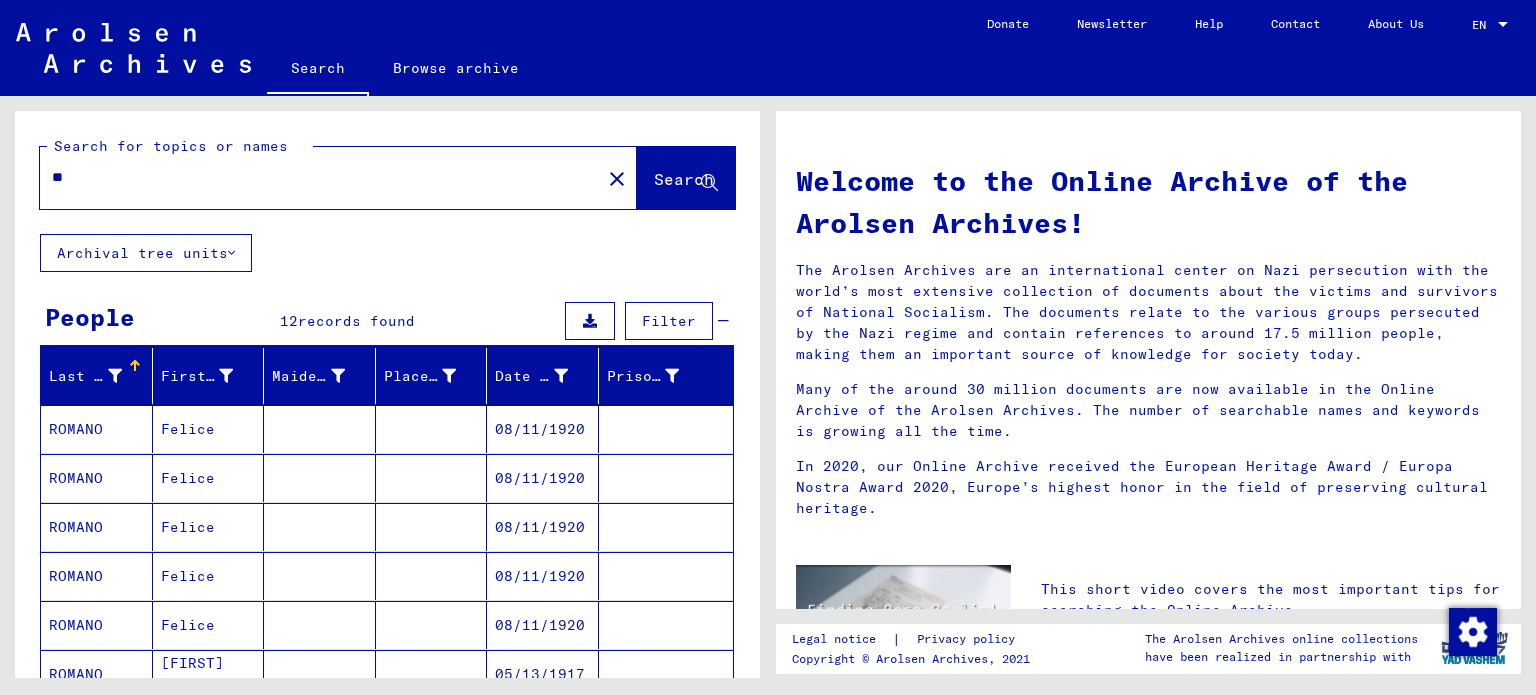 type on "*" 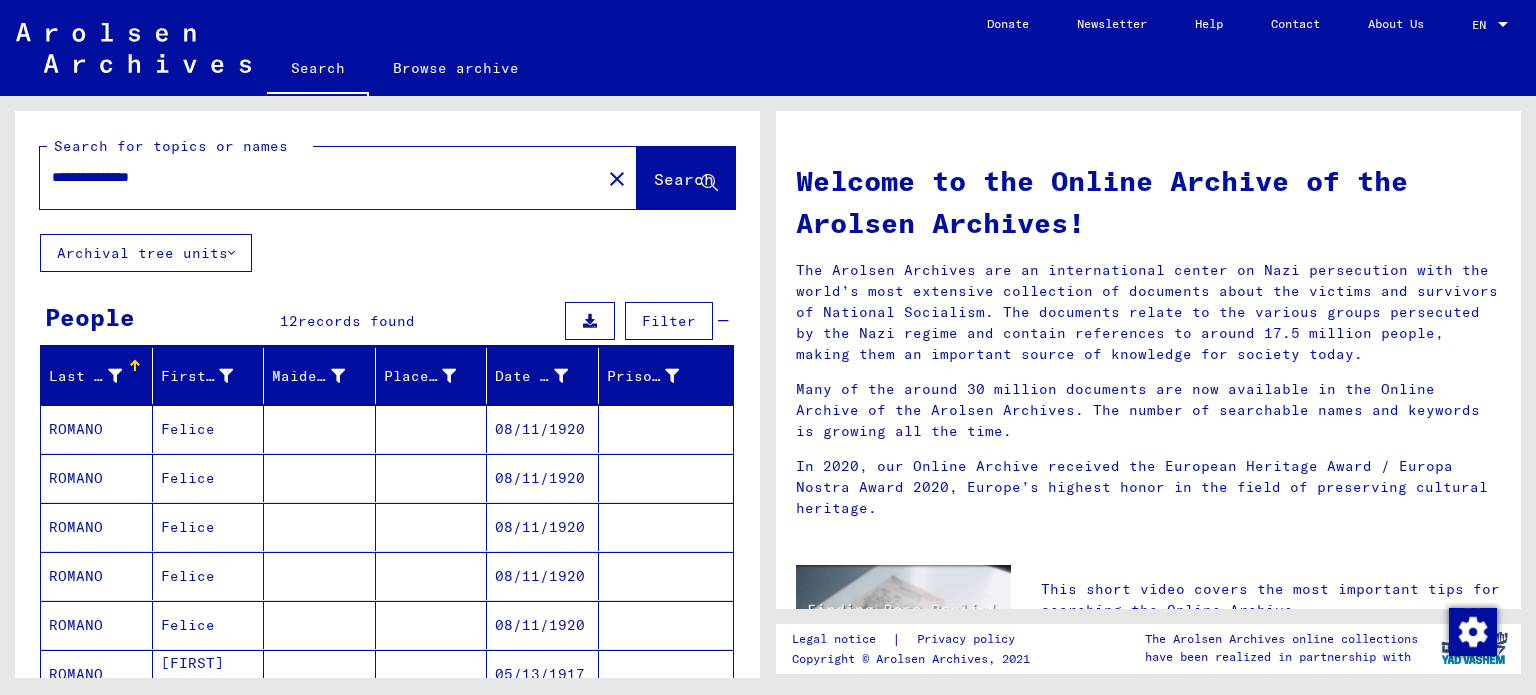 type on "**********" 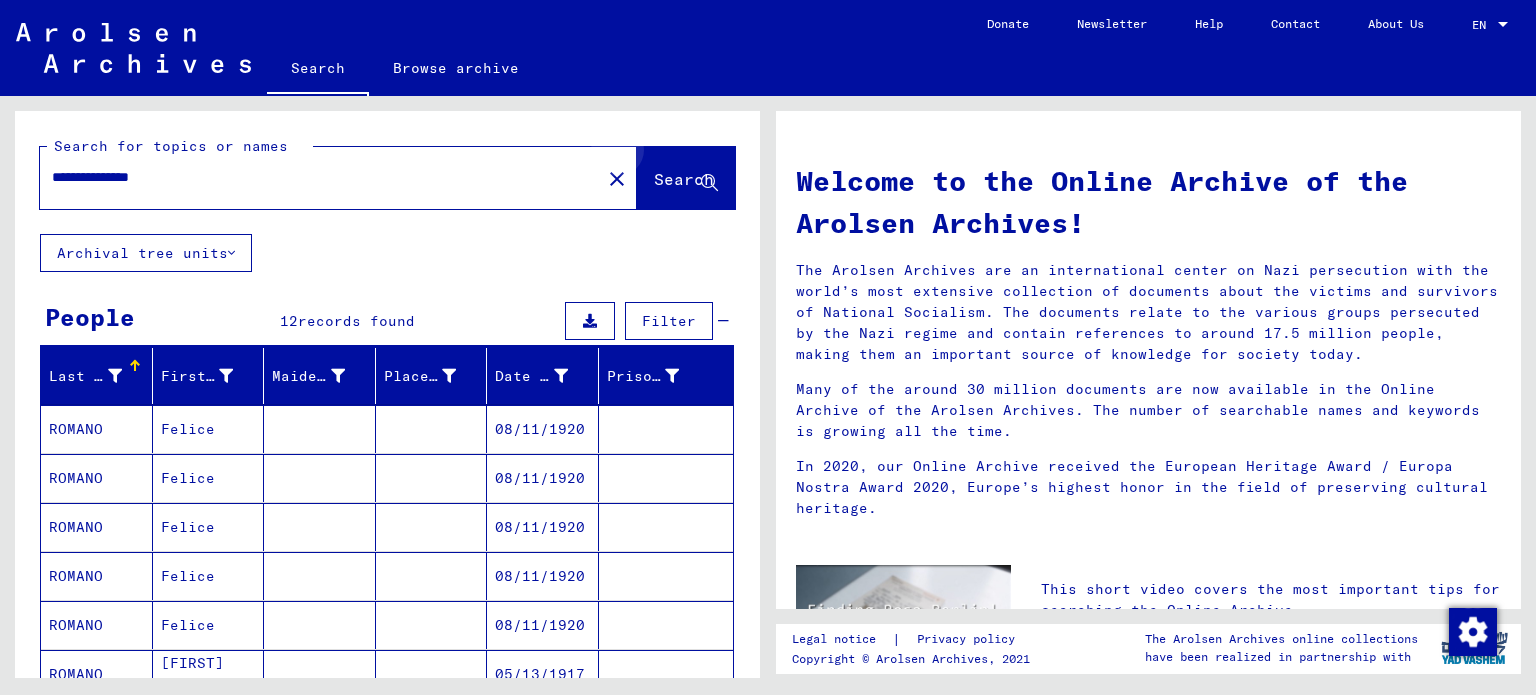 click on "Search" 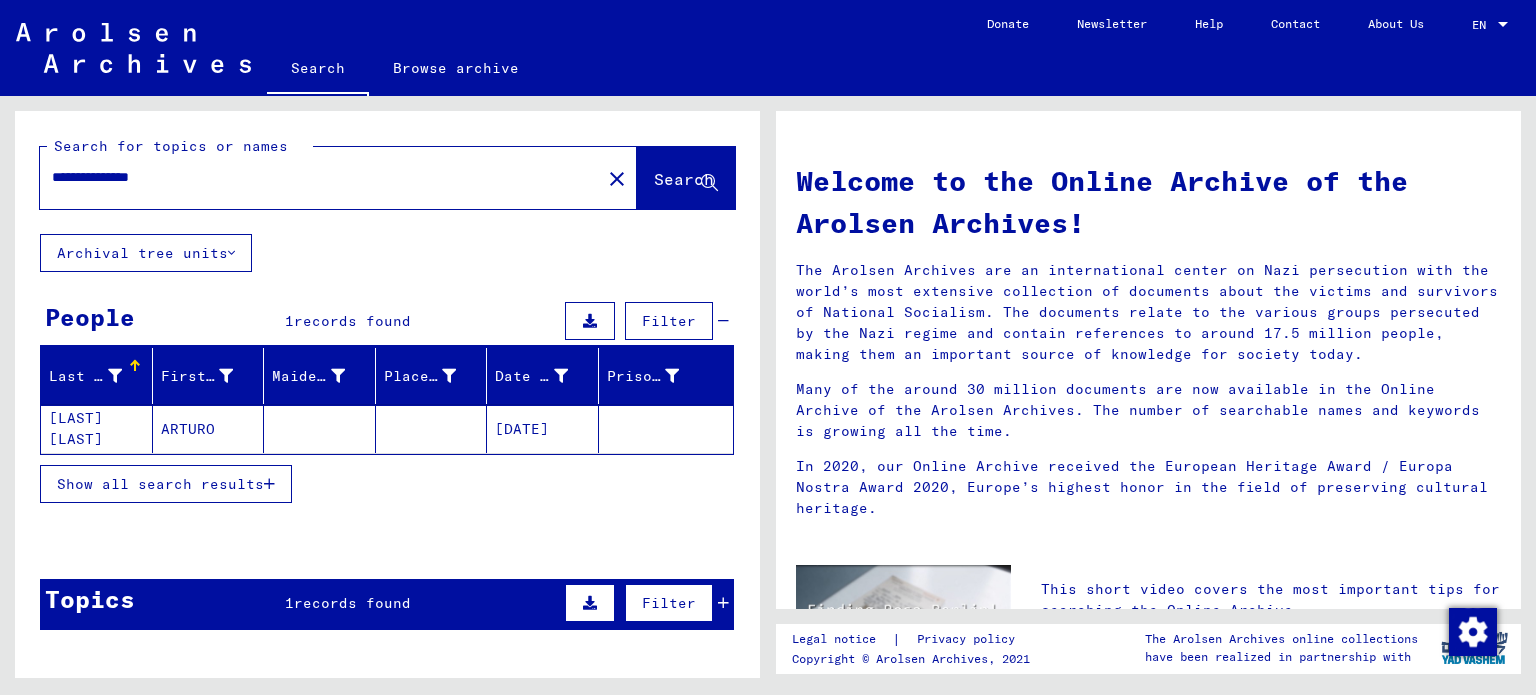 click on "JUAN ZARAGOZA JUAN ZARAGOZA" 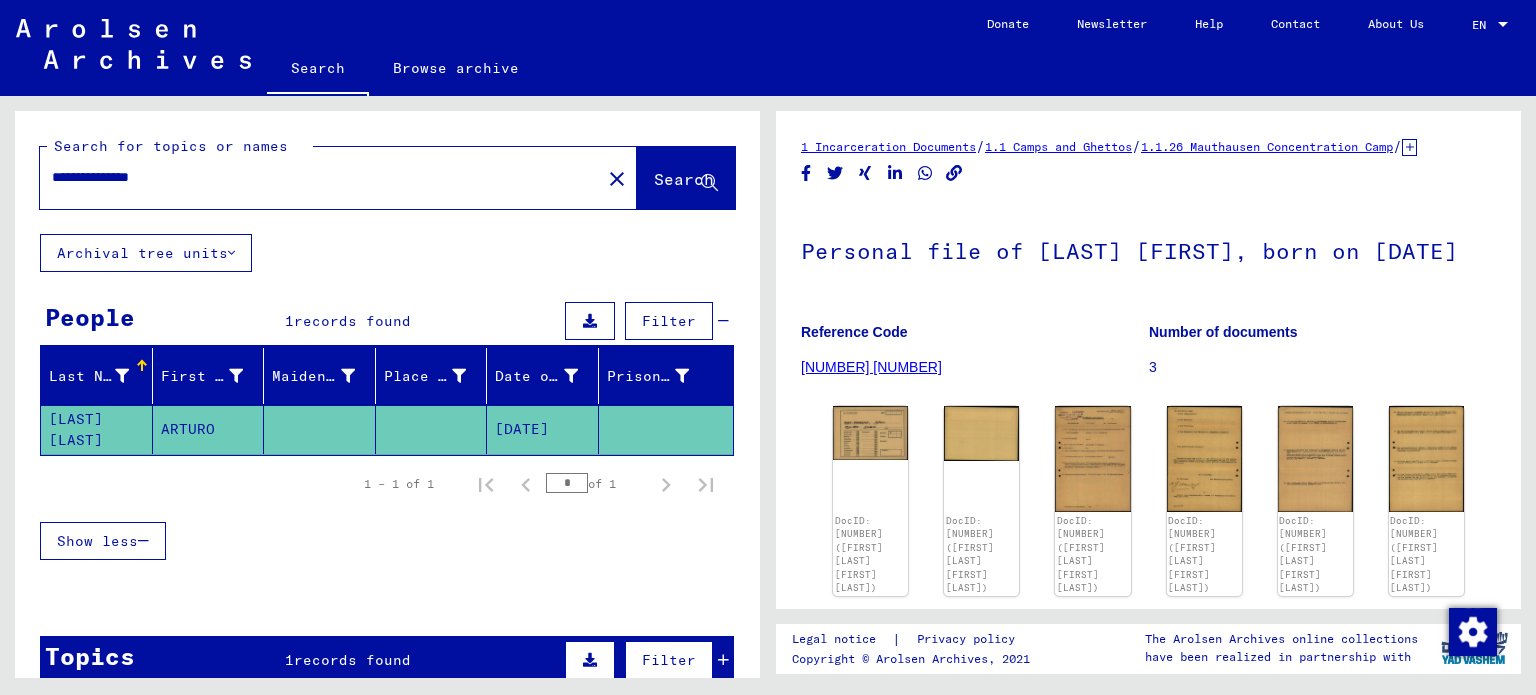 scroll, scrollTop: 0, scrollLeft: 0, axis: both 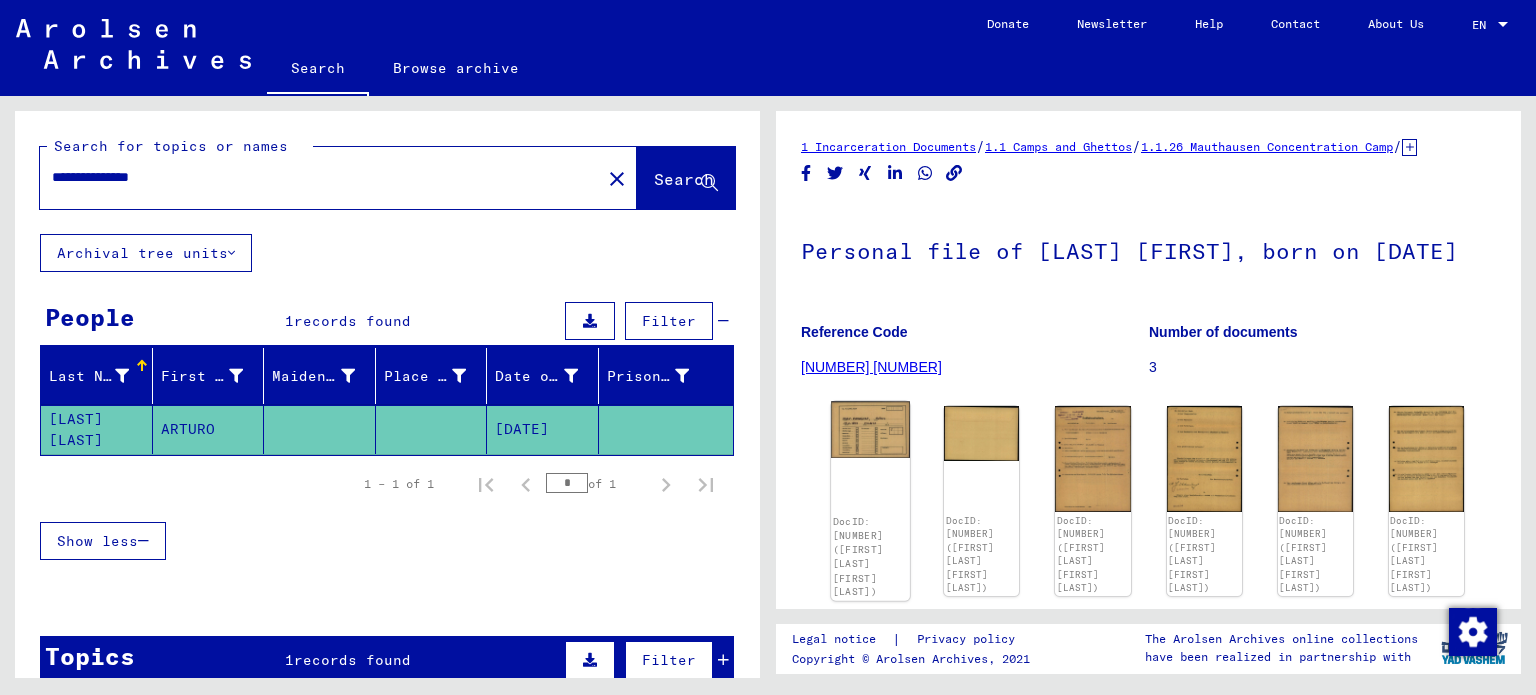click 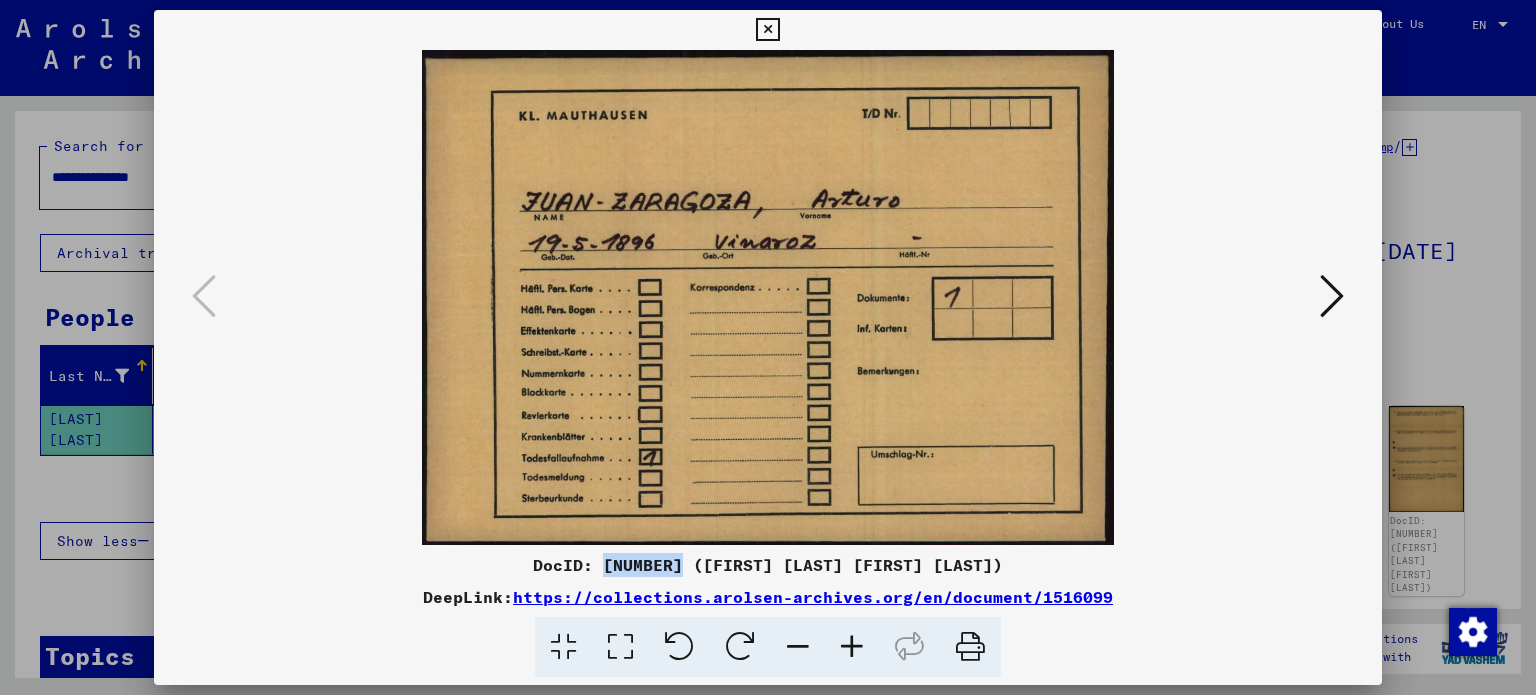 drag, startPoint x: 660, startPoint y: 564, endPoint x: 585, endPoint y: 560, distance: 75.10659 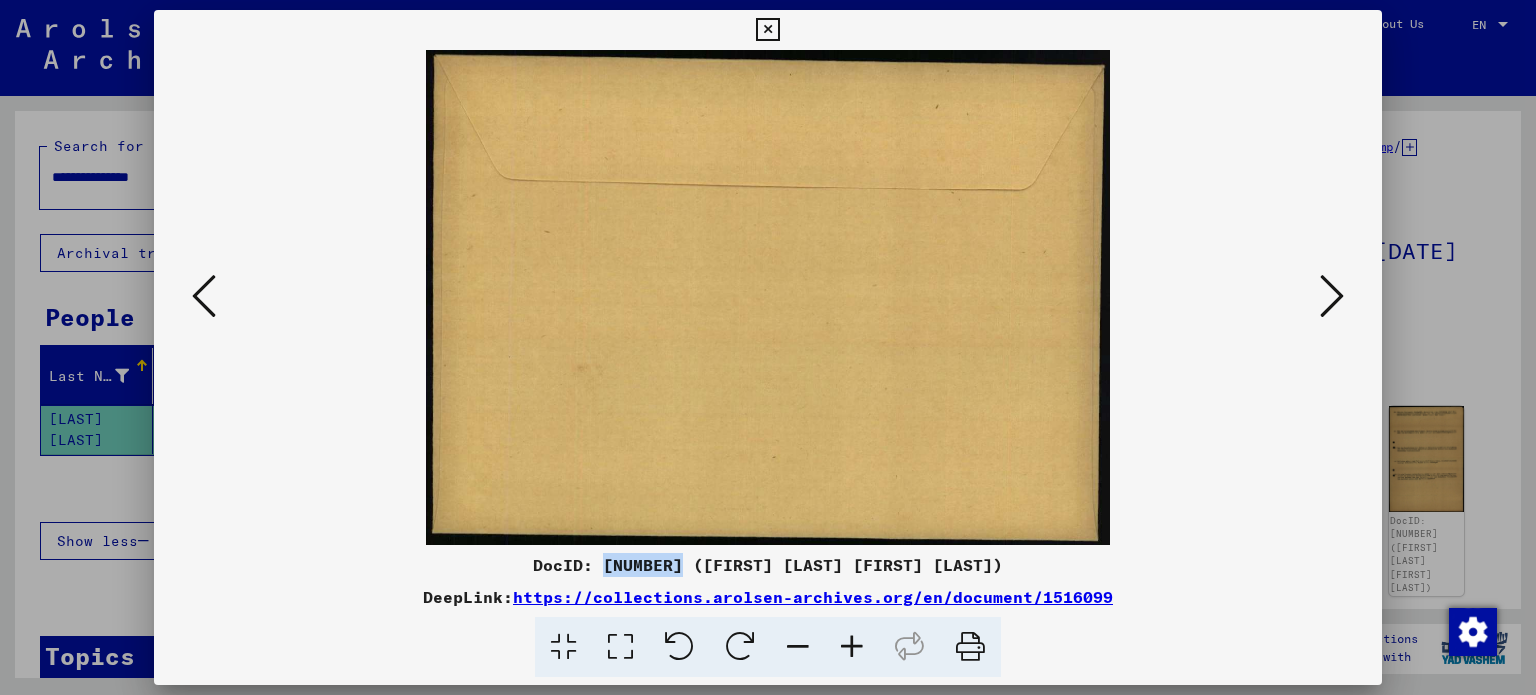 click at bounding box center [1332, 296] 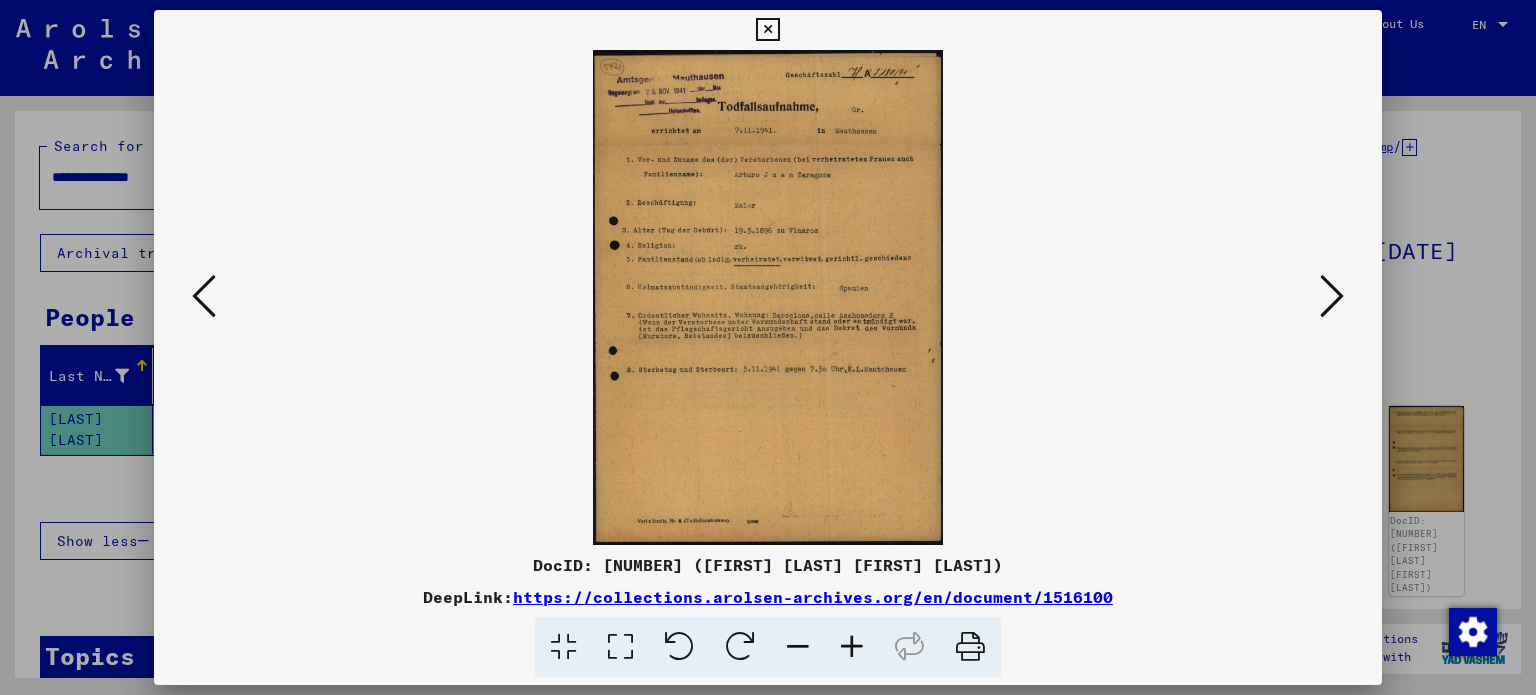 click at bounding box center [852, 647] 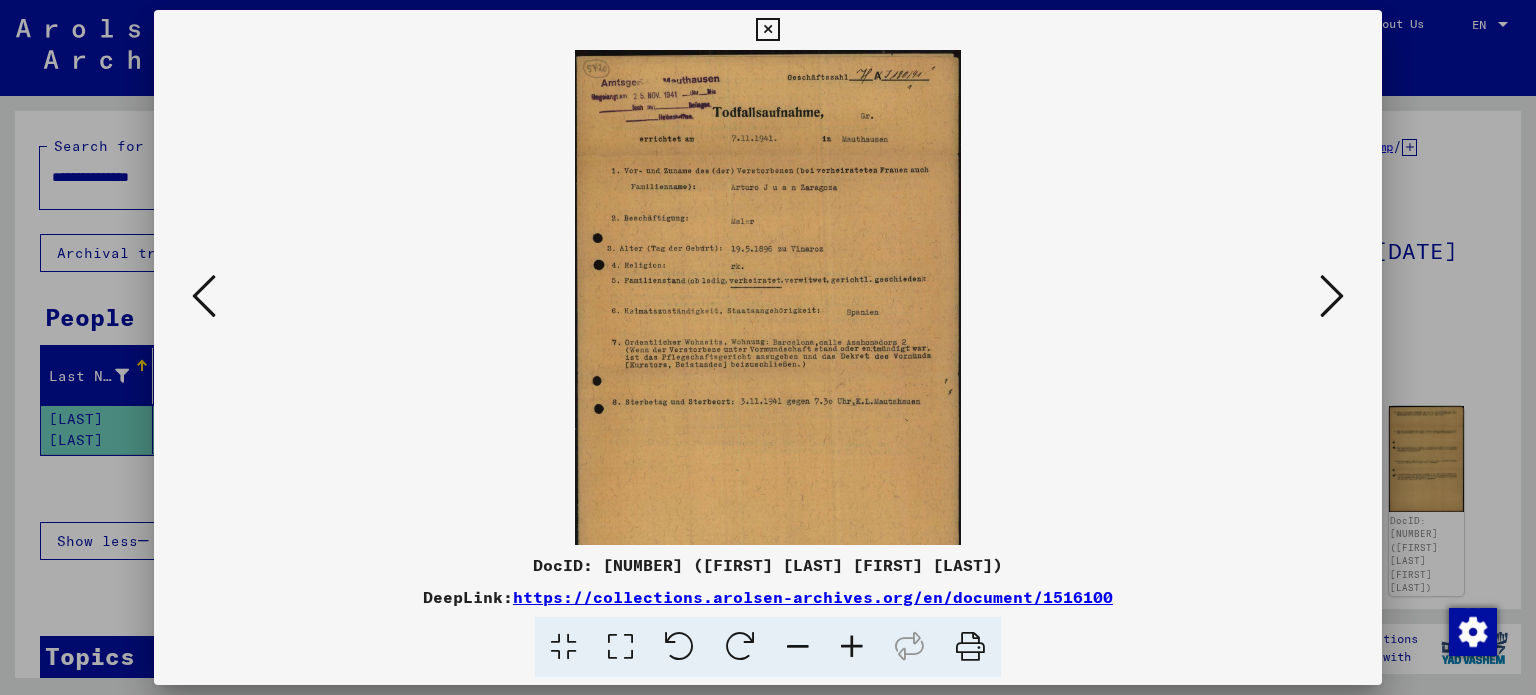 click at bounding box center (852, 647) 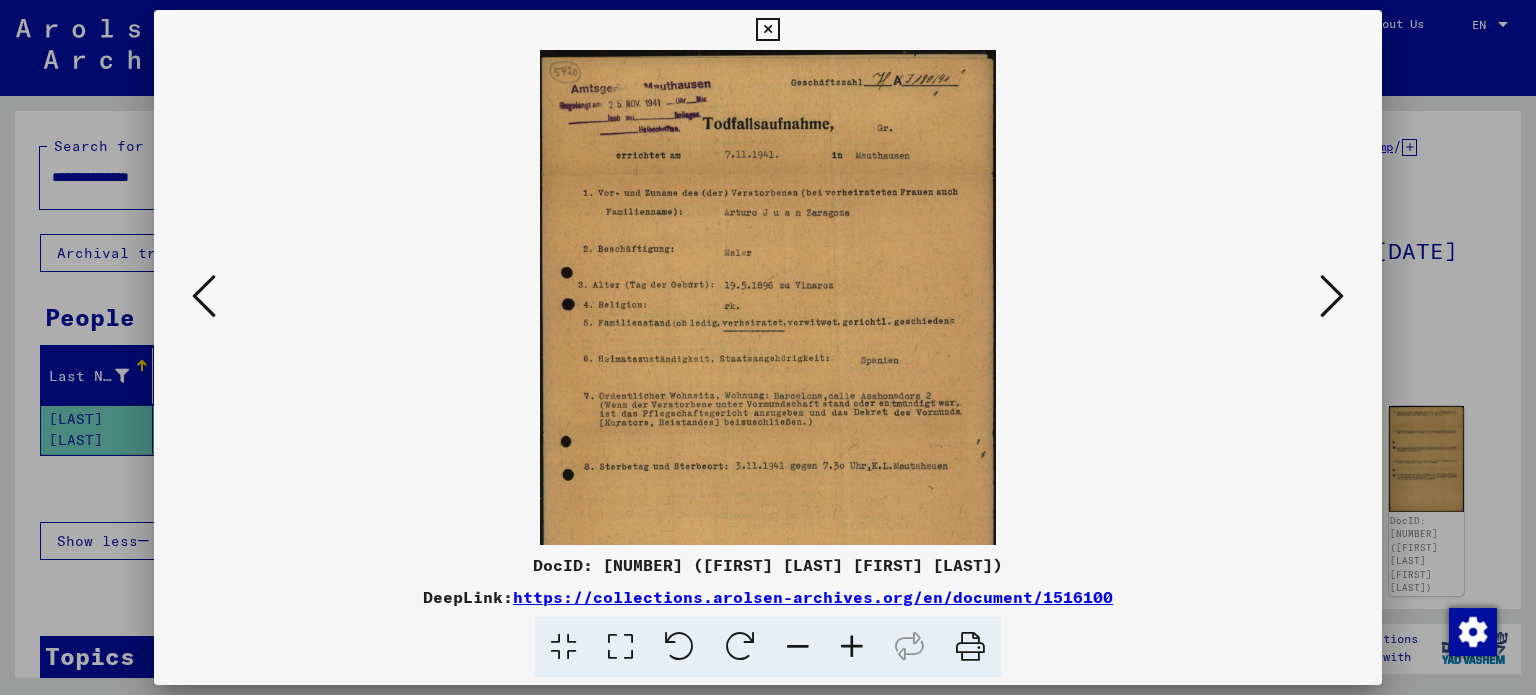click at bounding box center [852, 647] 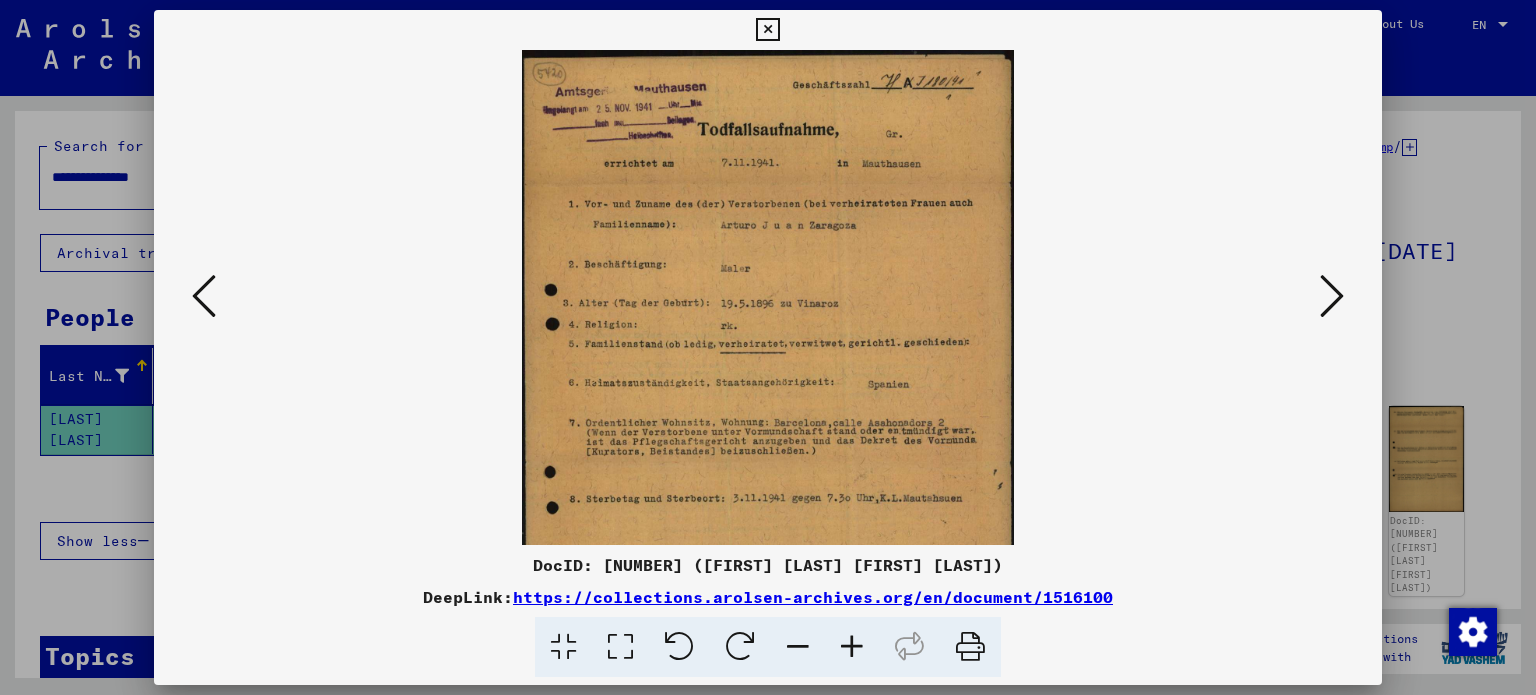 click at bounding box center (852, 647) 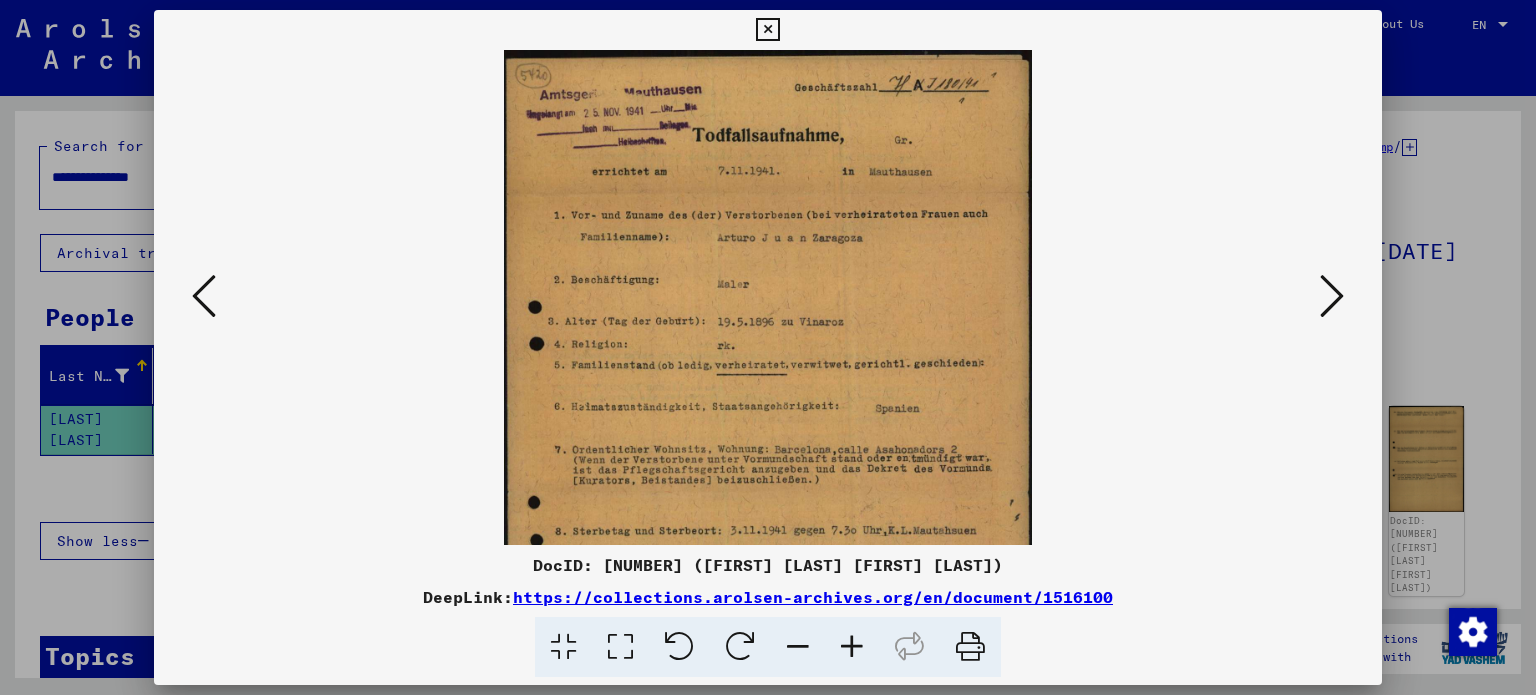 click at bounding box center [852, 647] 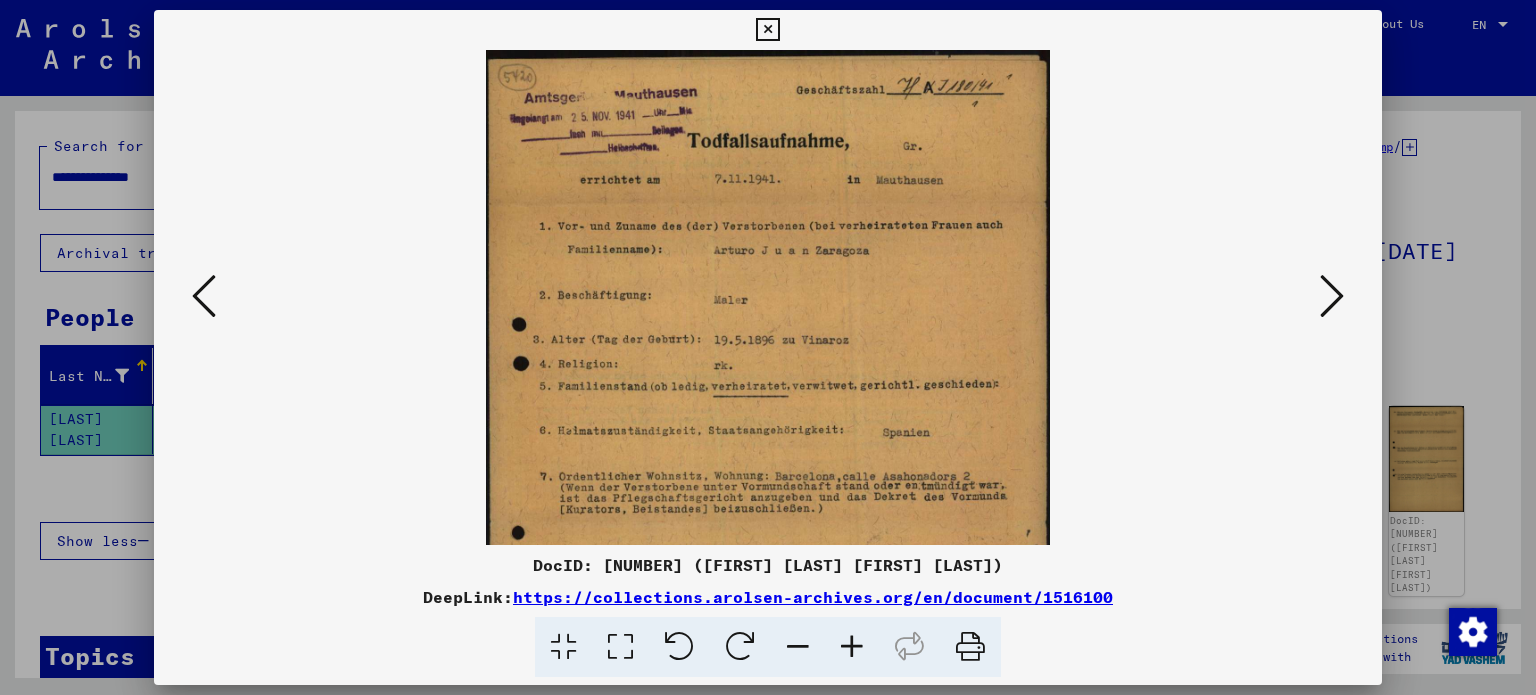 click at bounding box center [1332, 296] 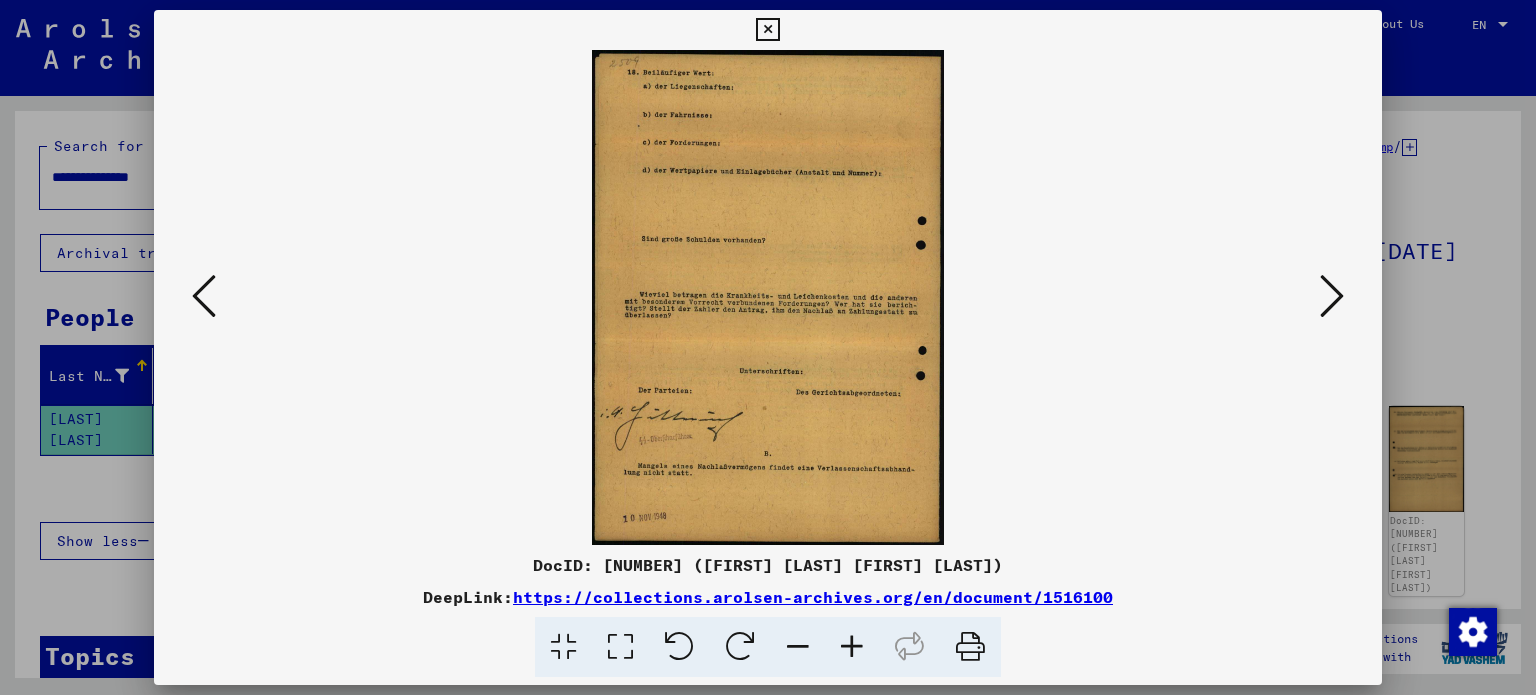 click at bounding box center [852, 647] 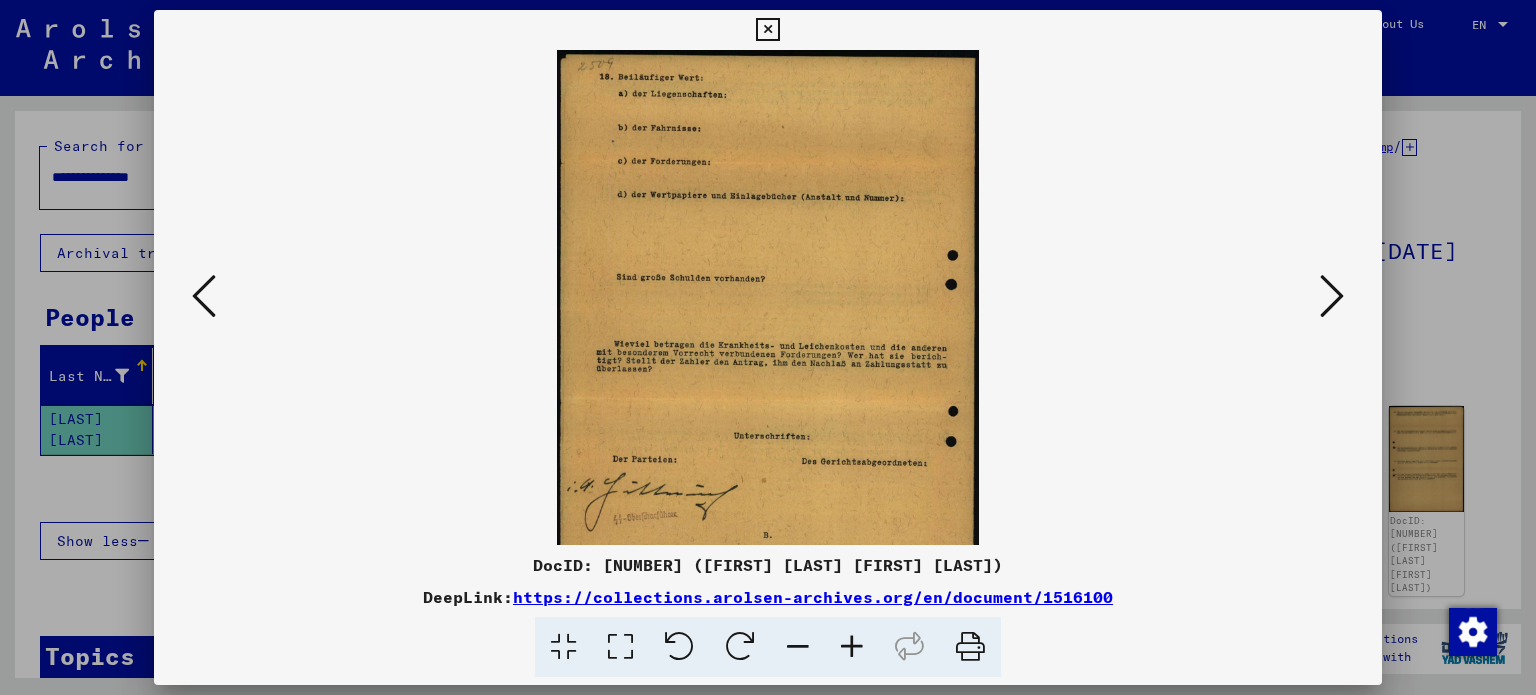 click at bounding box center [852, 647] 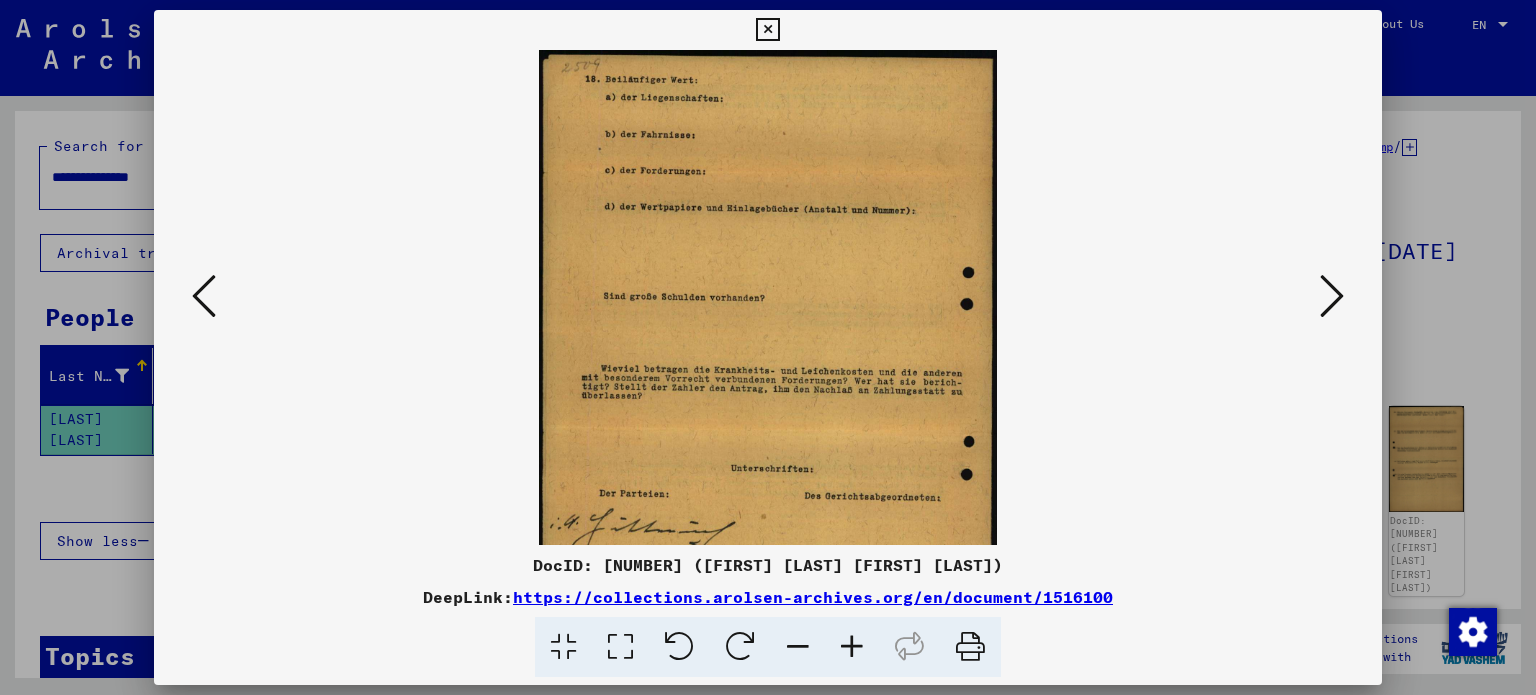 click at bounding box center (852, 647) 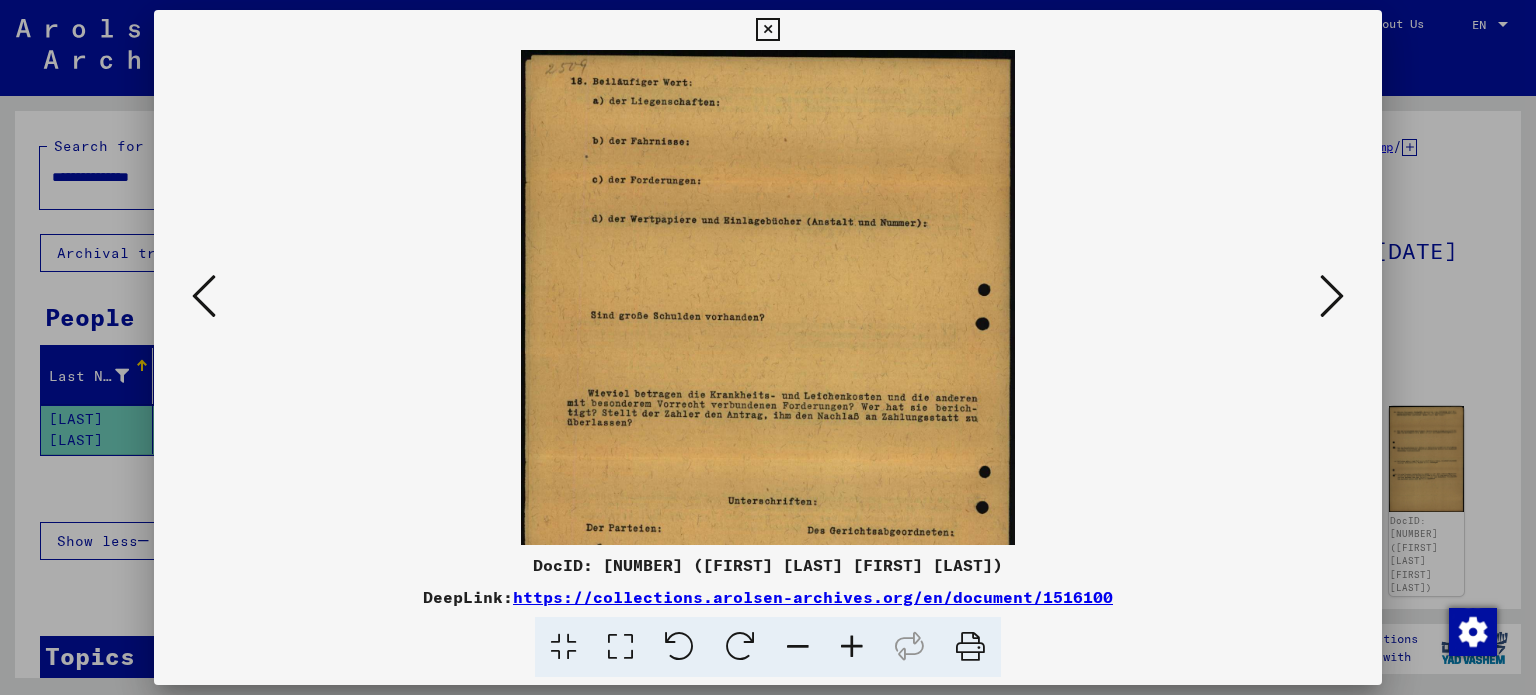 click at bounding box center (1332, 296) 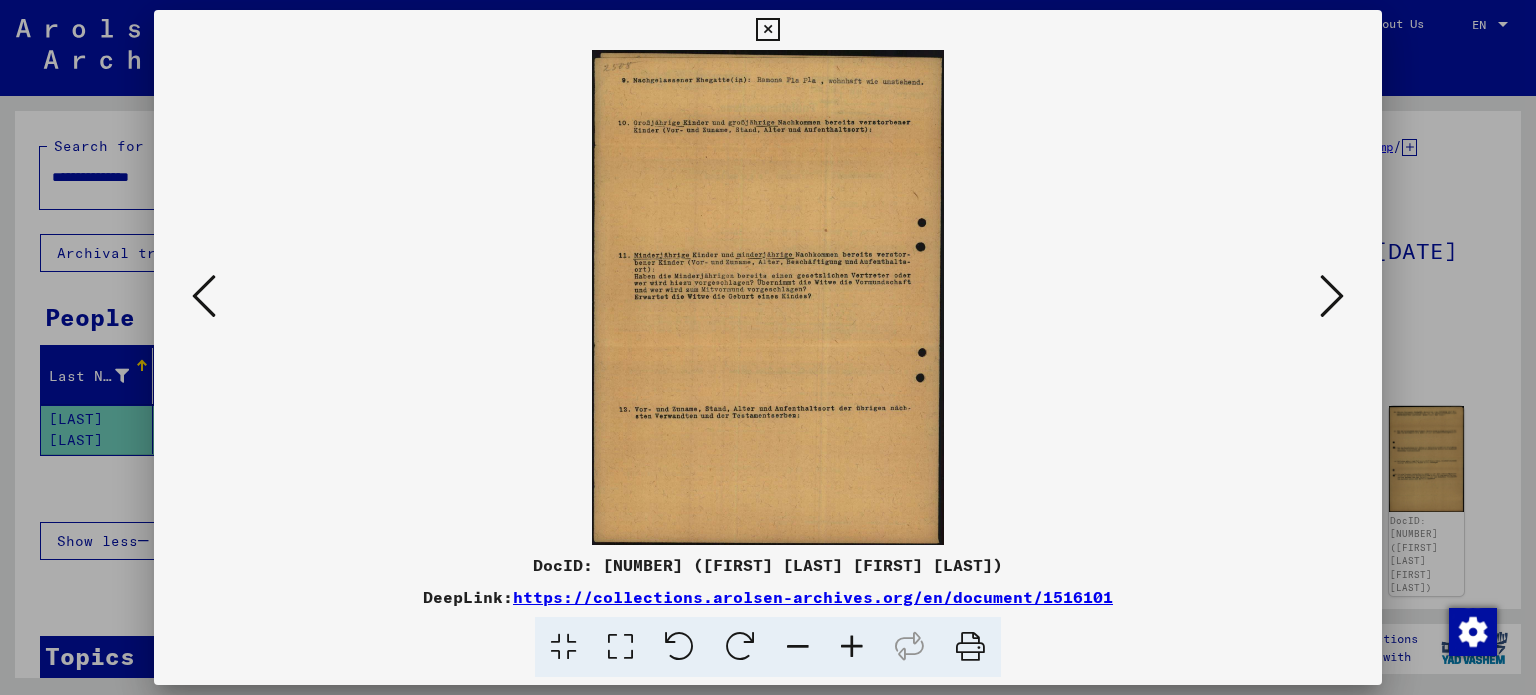 click at bounding box center (852, 647) 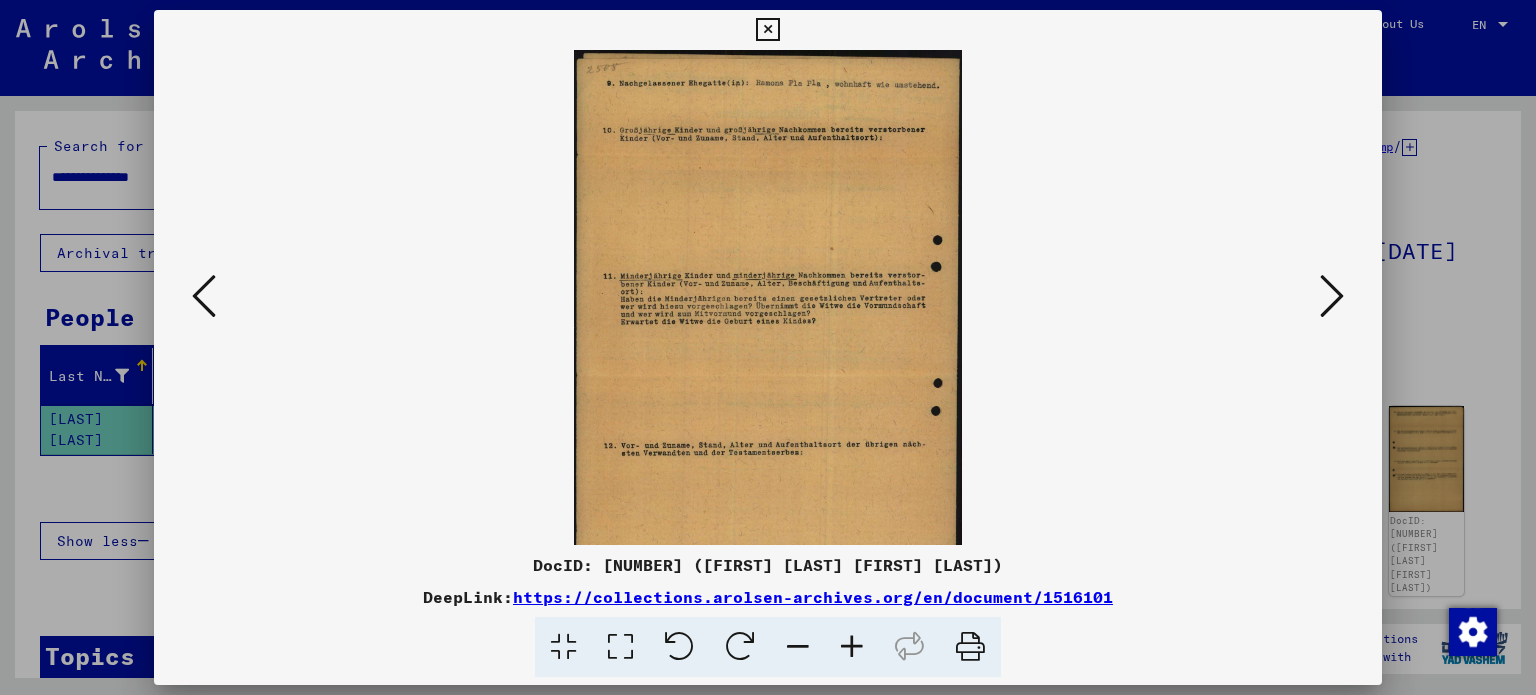 click at bounding box center [852, 647] 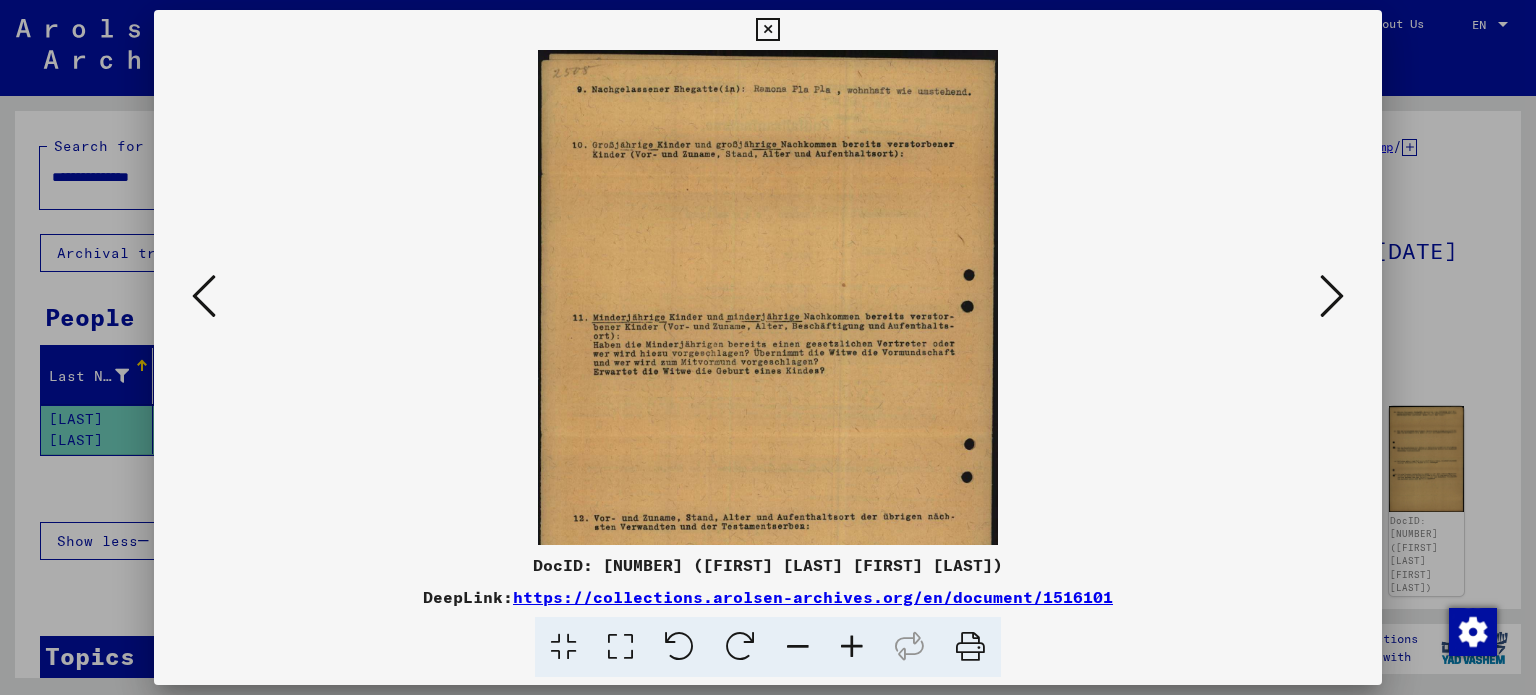 click at bounding box center [852, 647] 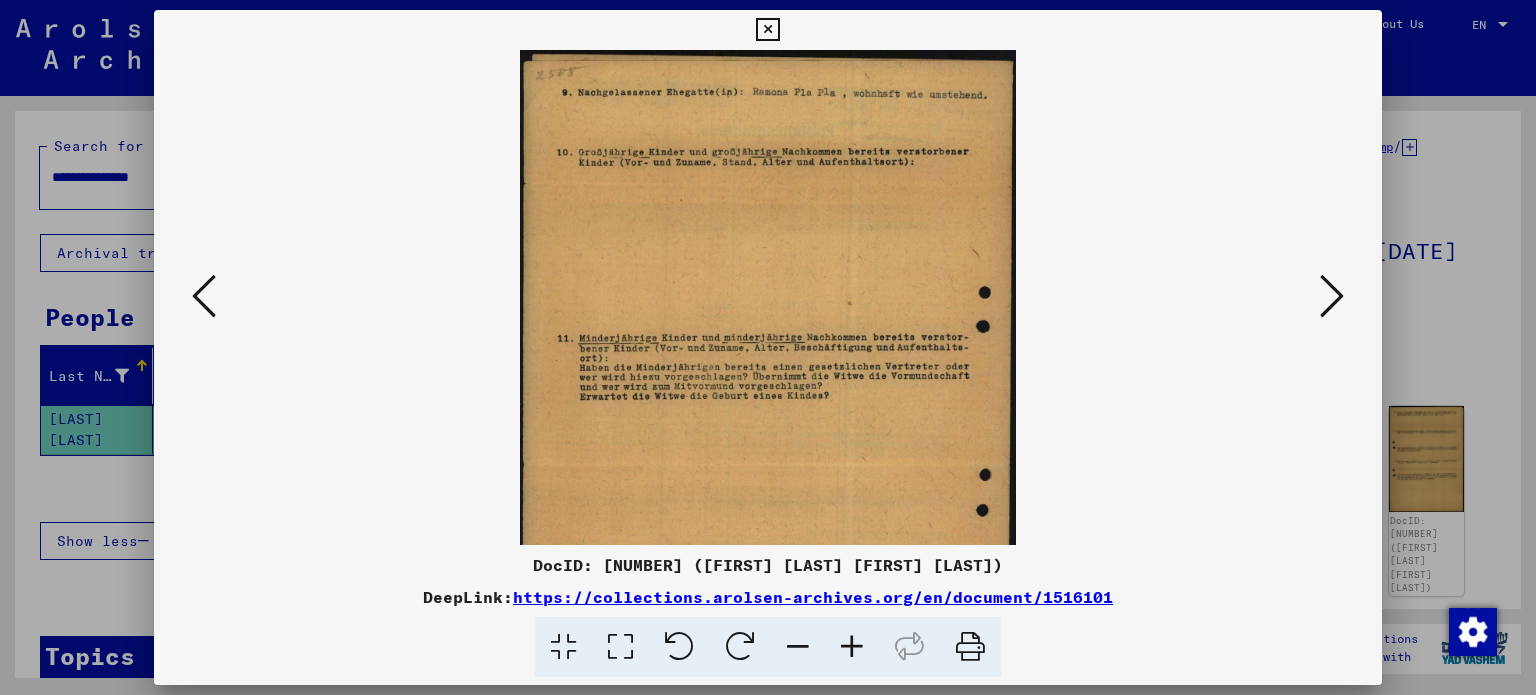 click at bounding box center (852, 647) 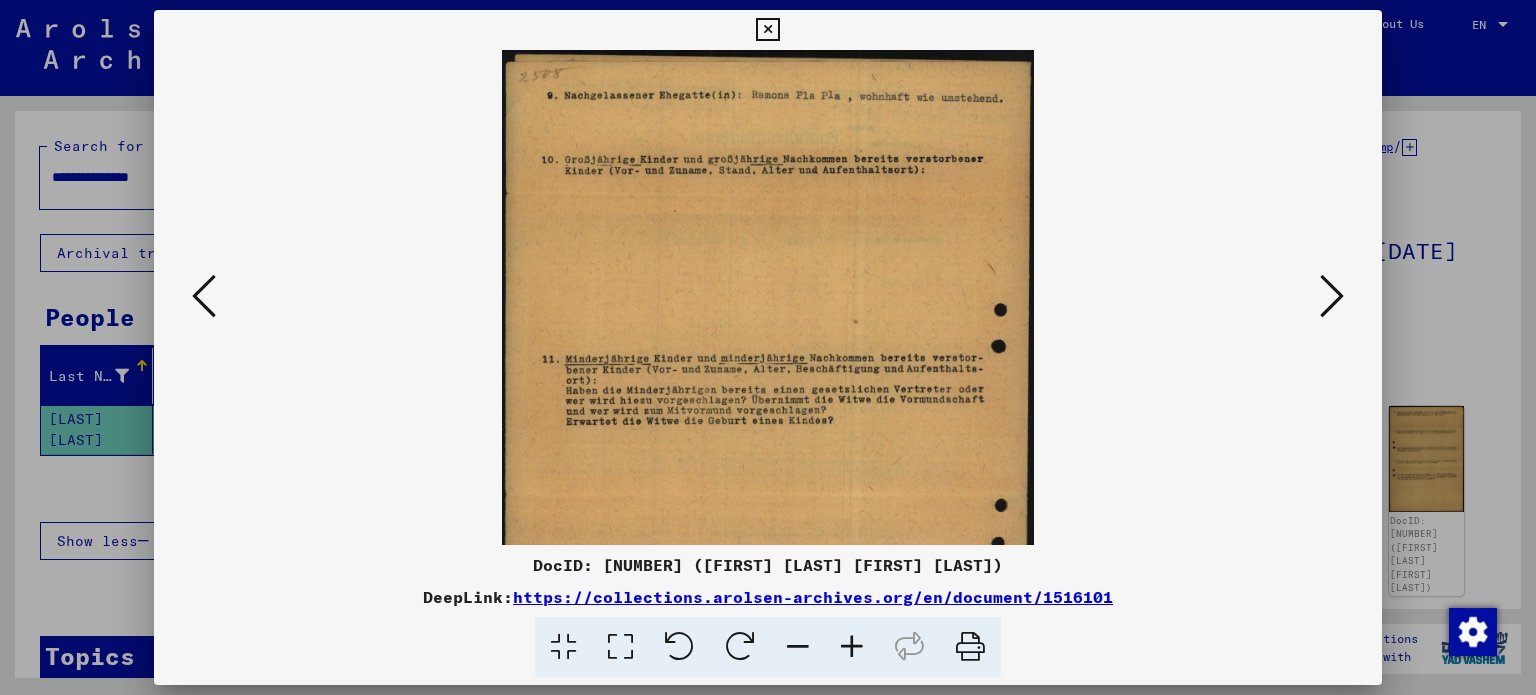 click at bounding box center (852, 647) 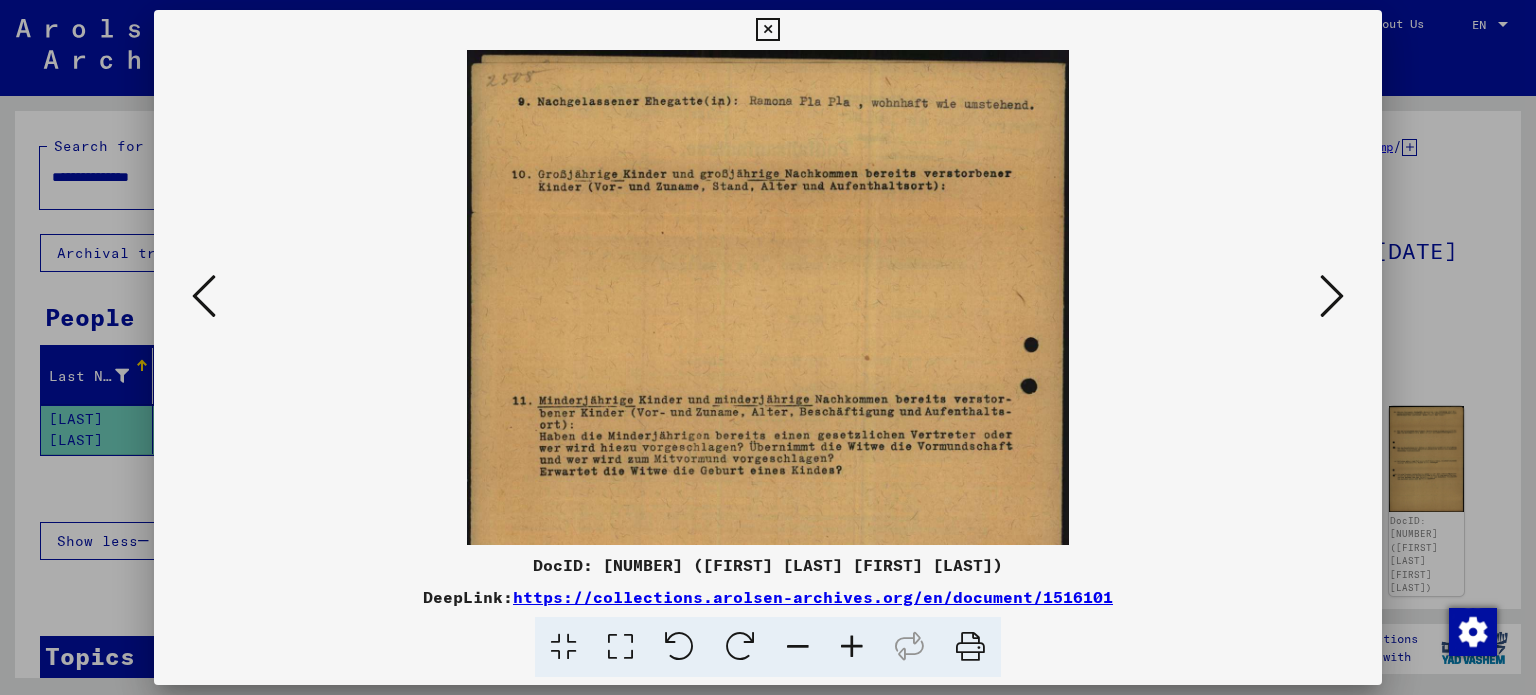 click at bounding box center (852, 647) 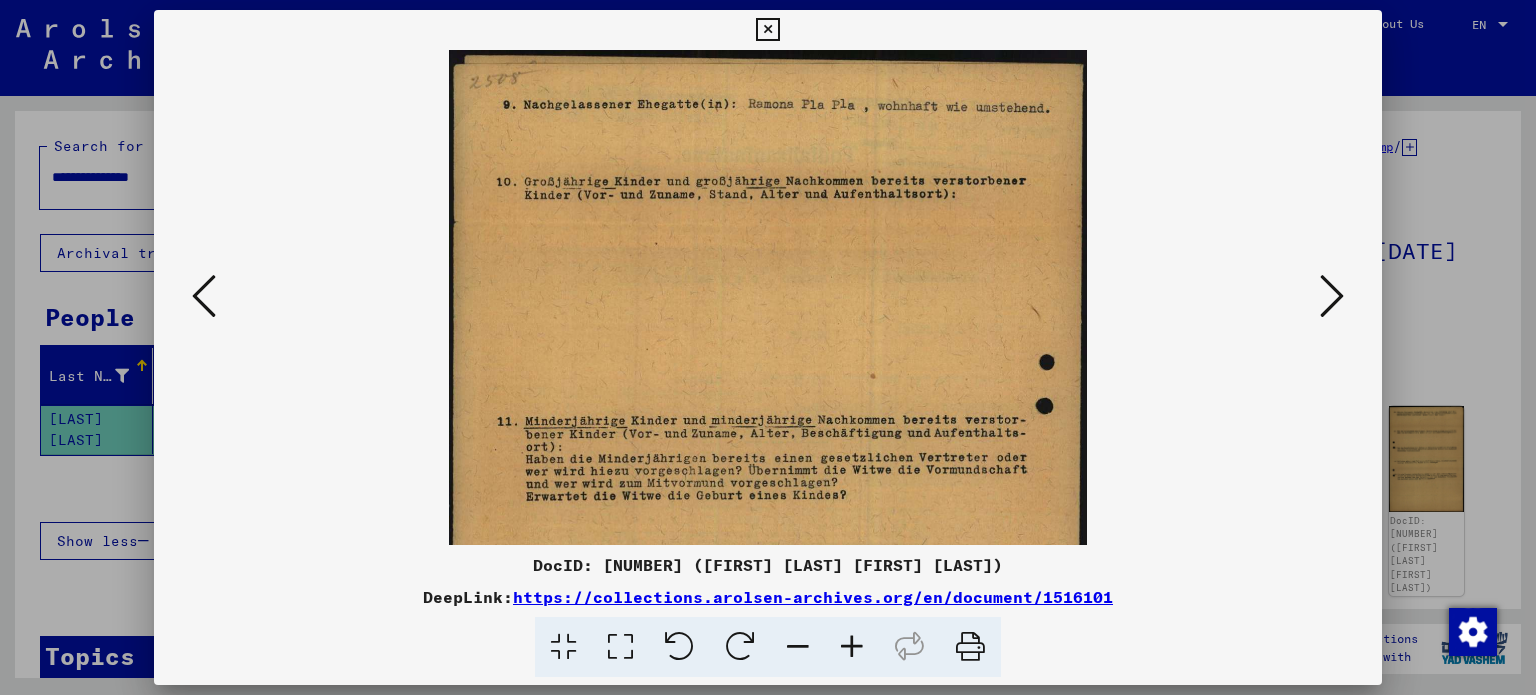 click at bounding box center [852, 647] 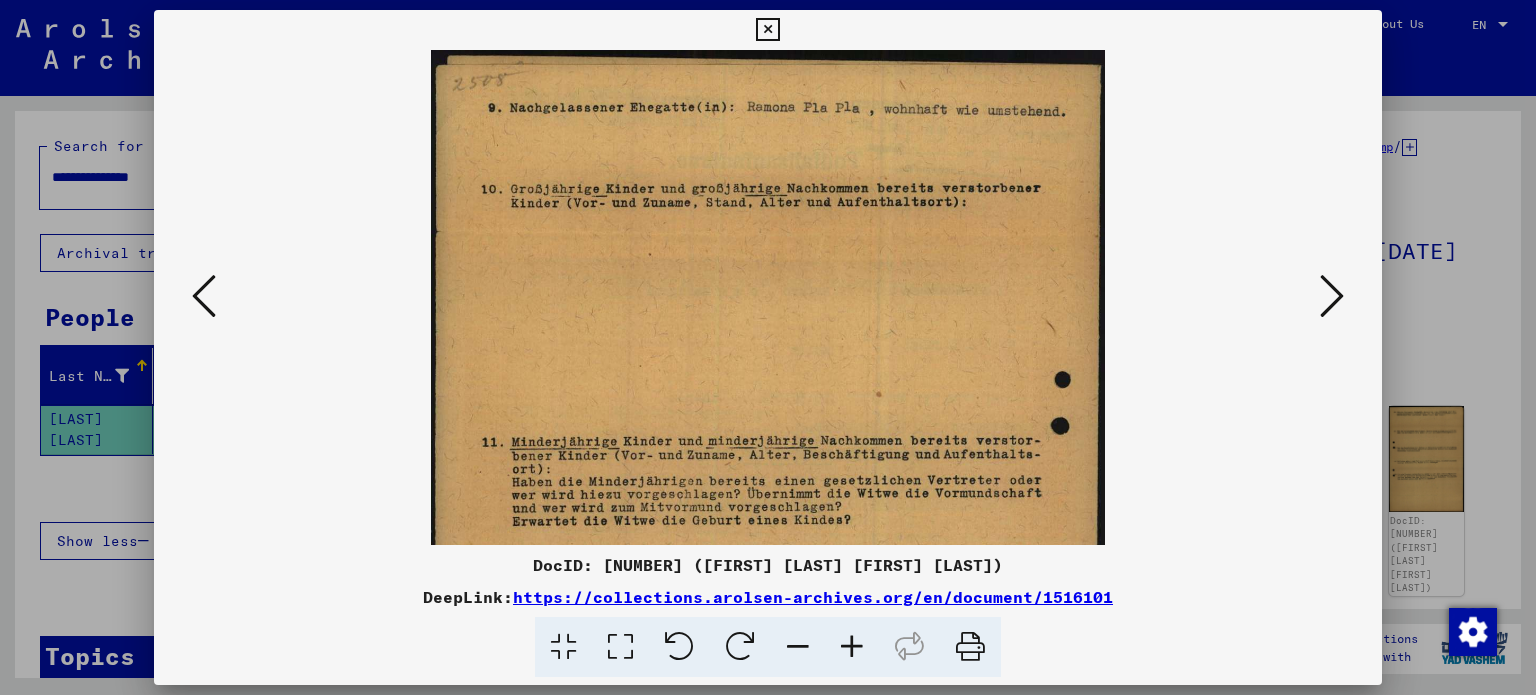 click at bounding box center [1332, 296] 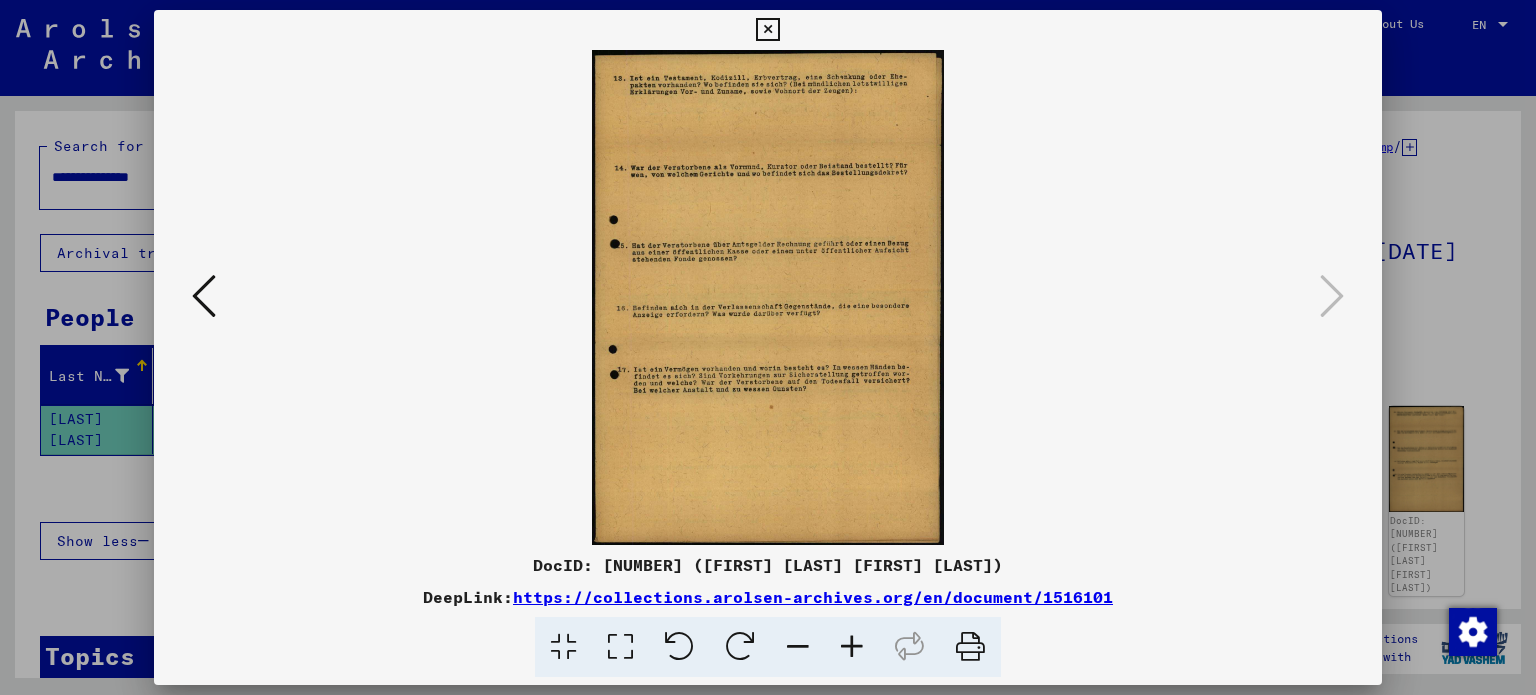 click at bounding box center (204, 296) 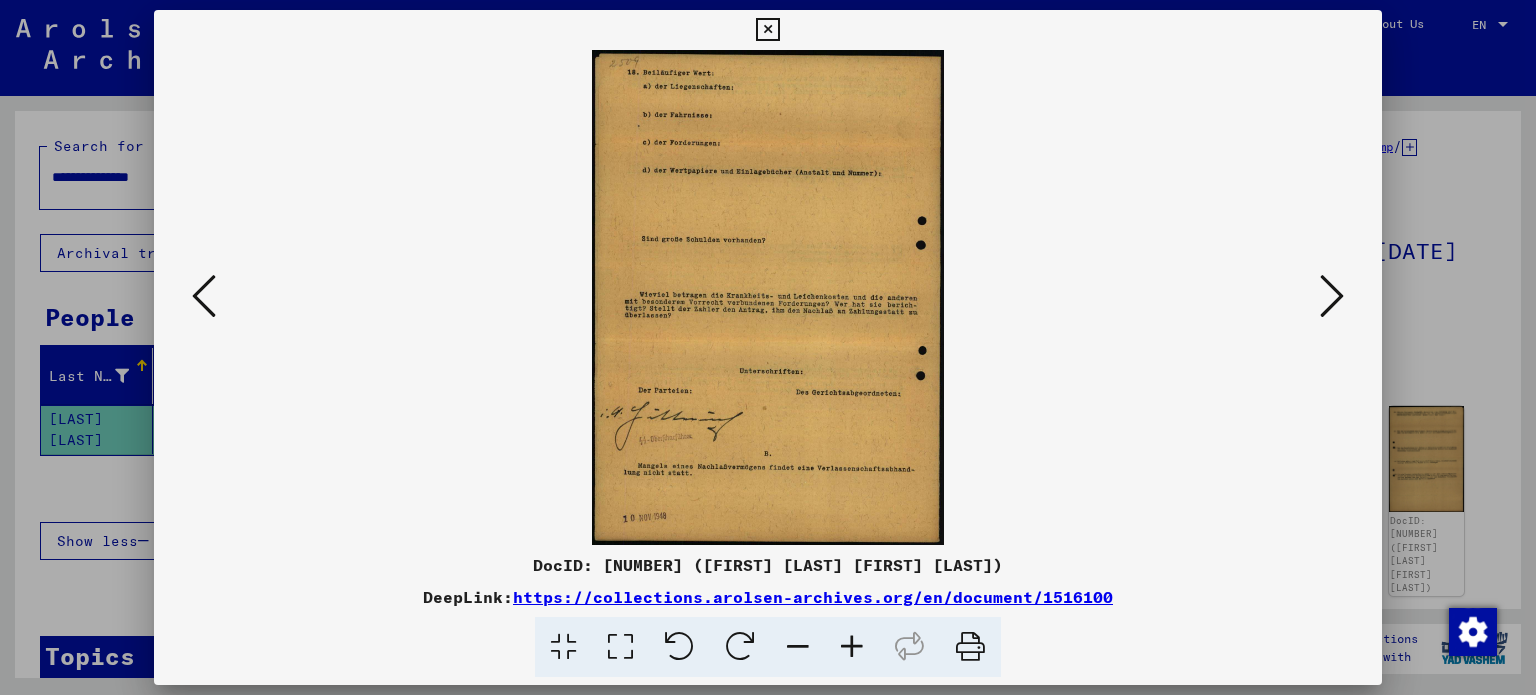 click at bounding box center [204, 296] 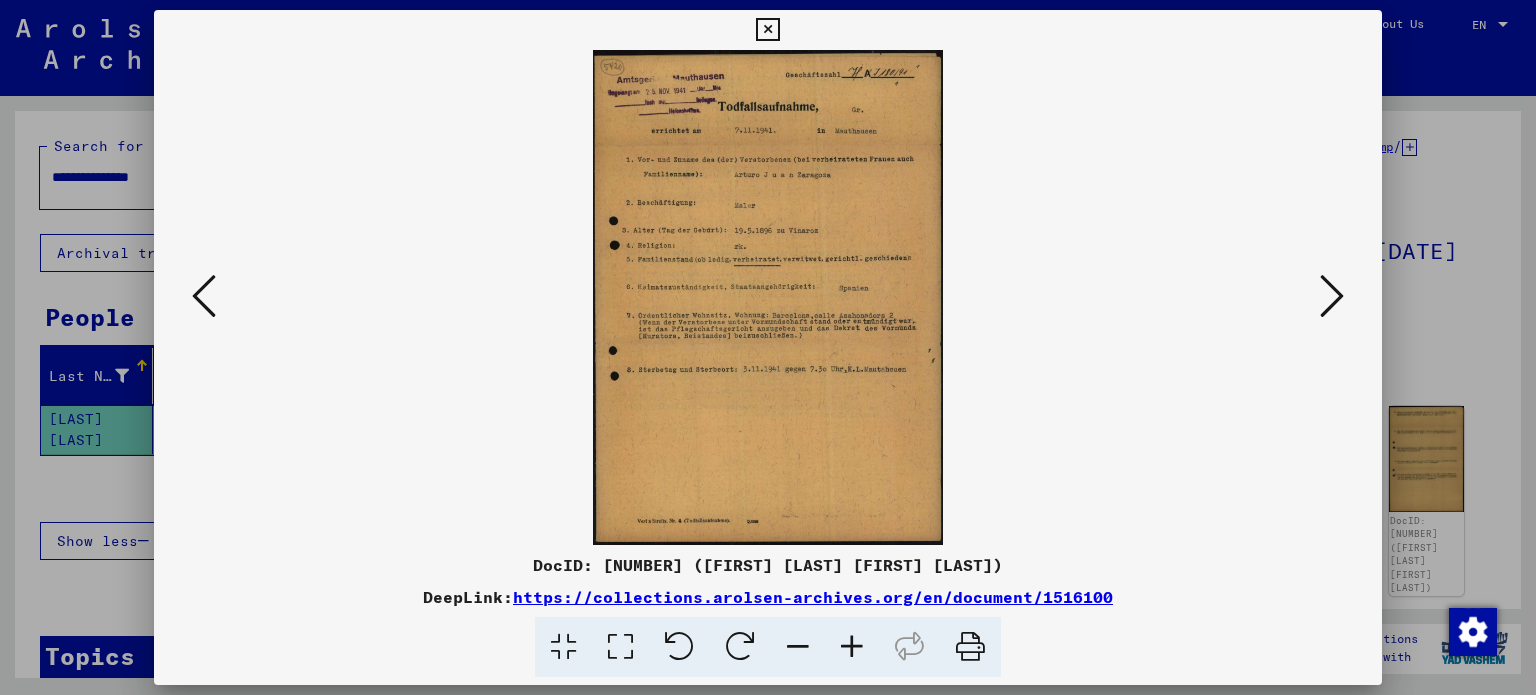 click at bounding box center [204, 296] 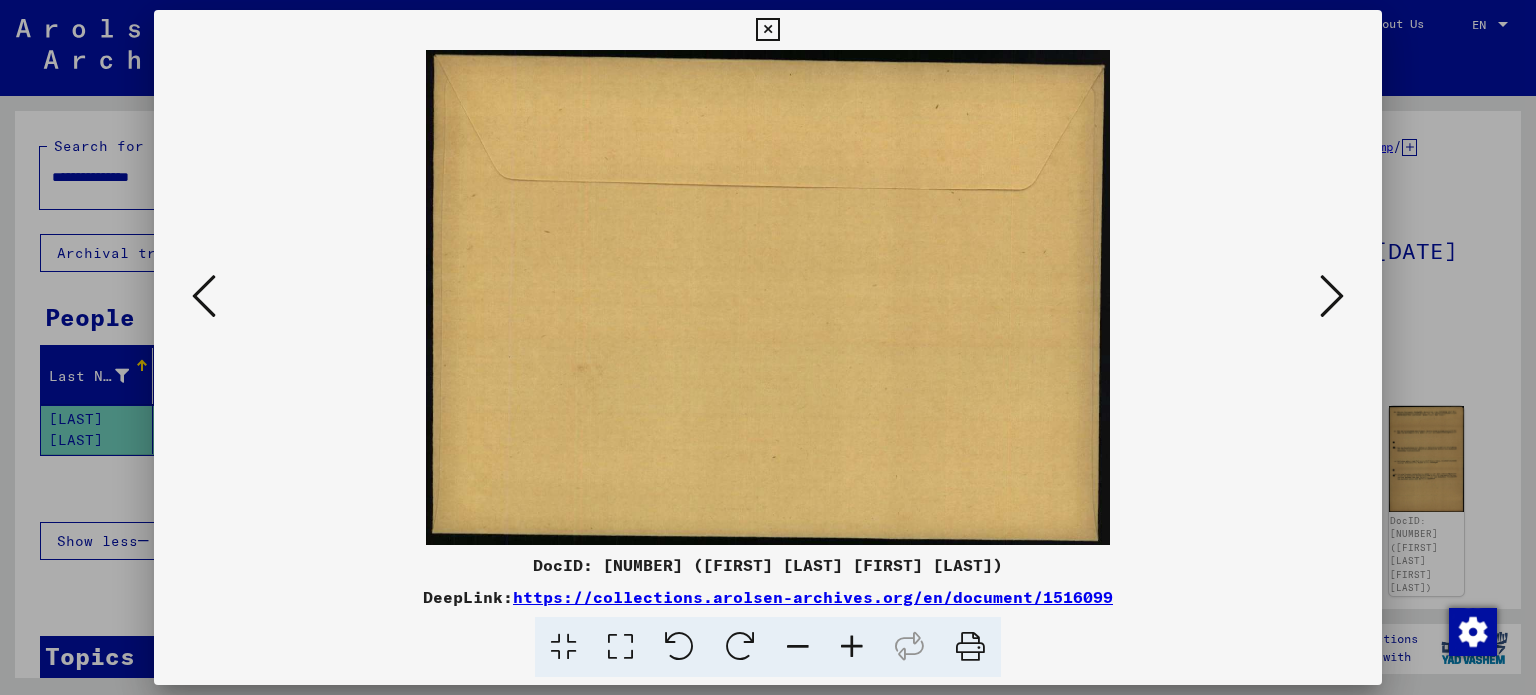 click at bounding box center (204, 296) 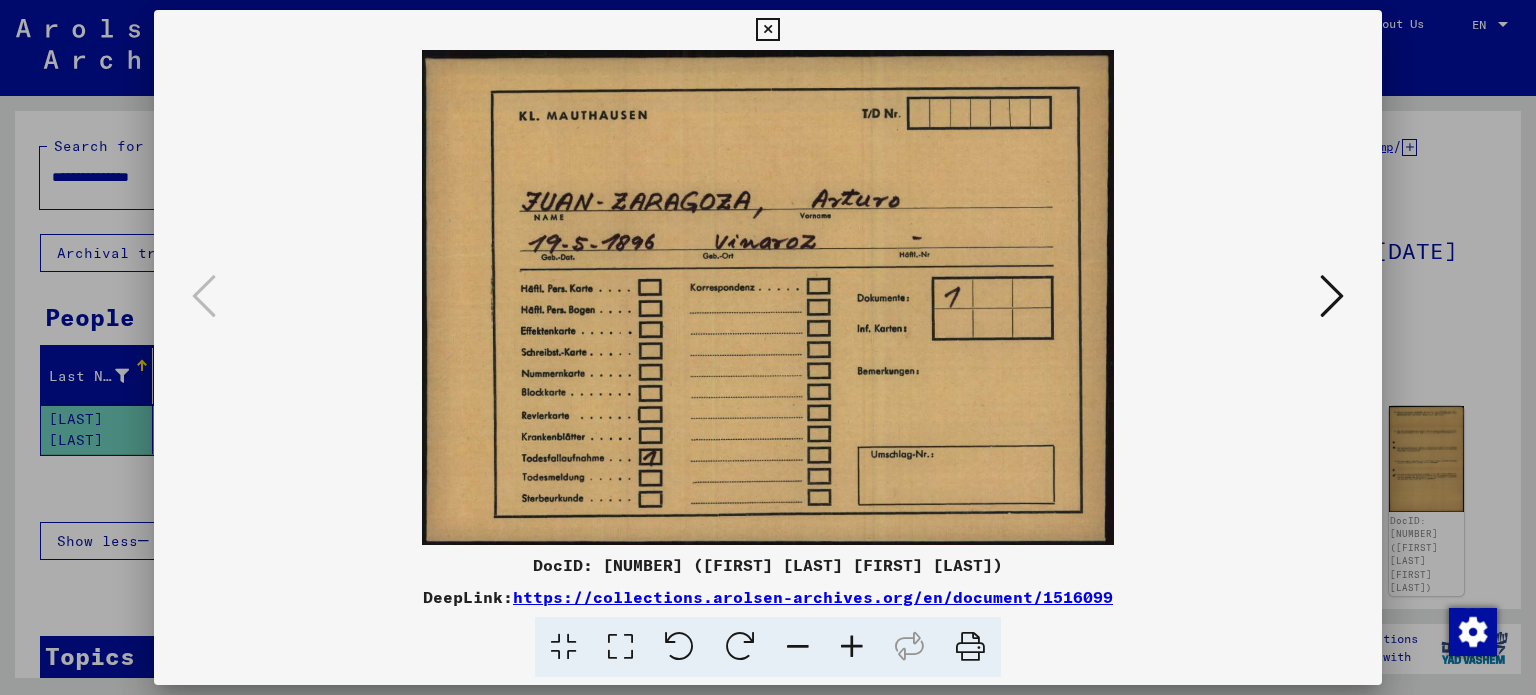 click at bounding box center (1332, 296) 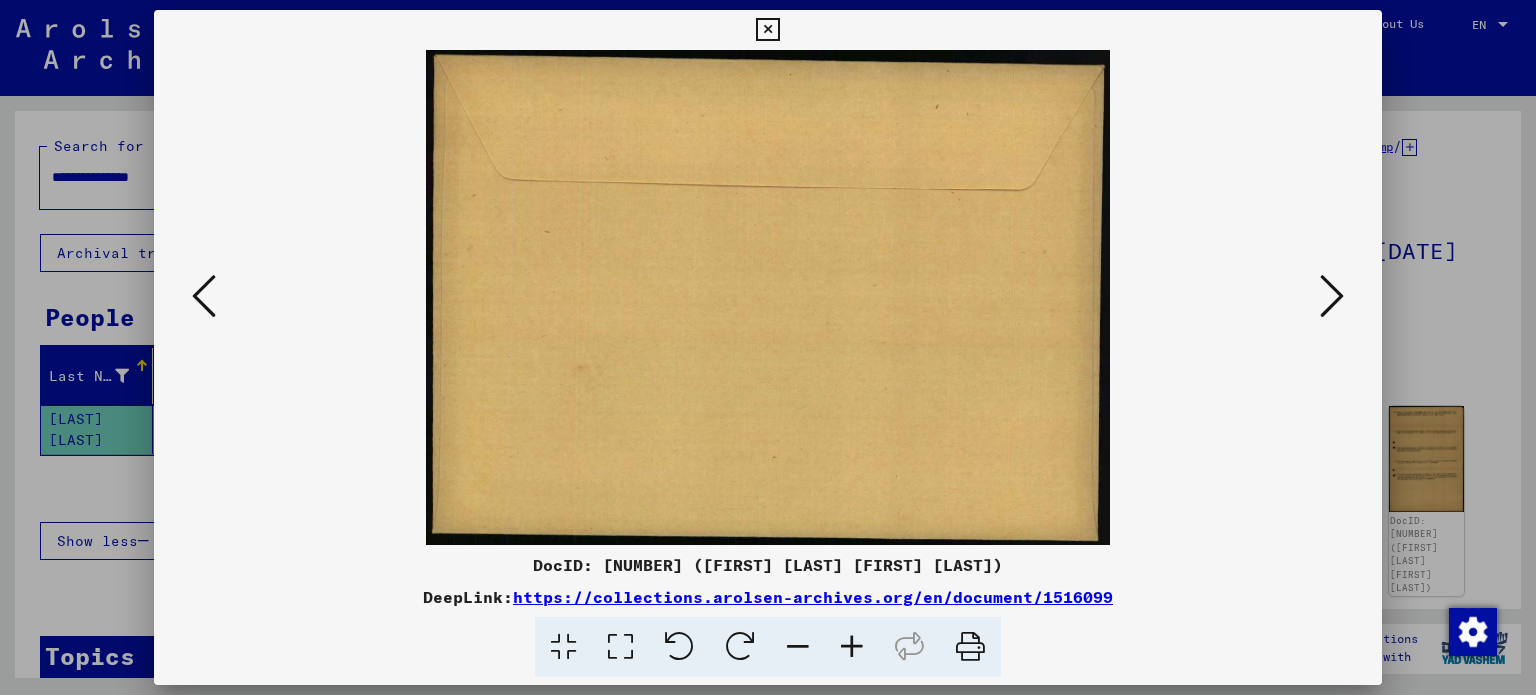 click at bounding box center [1332, 296] 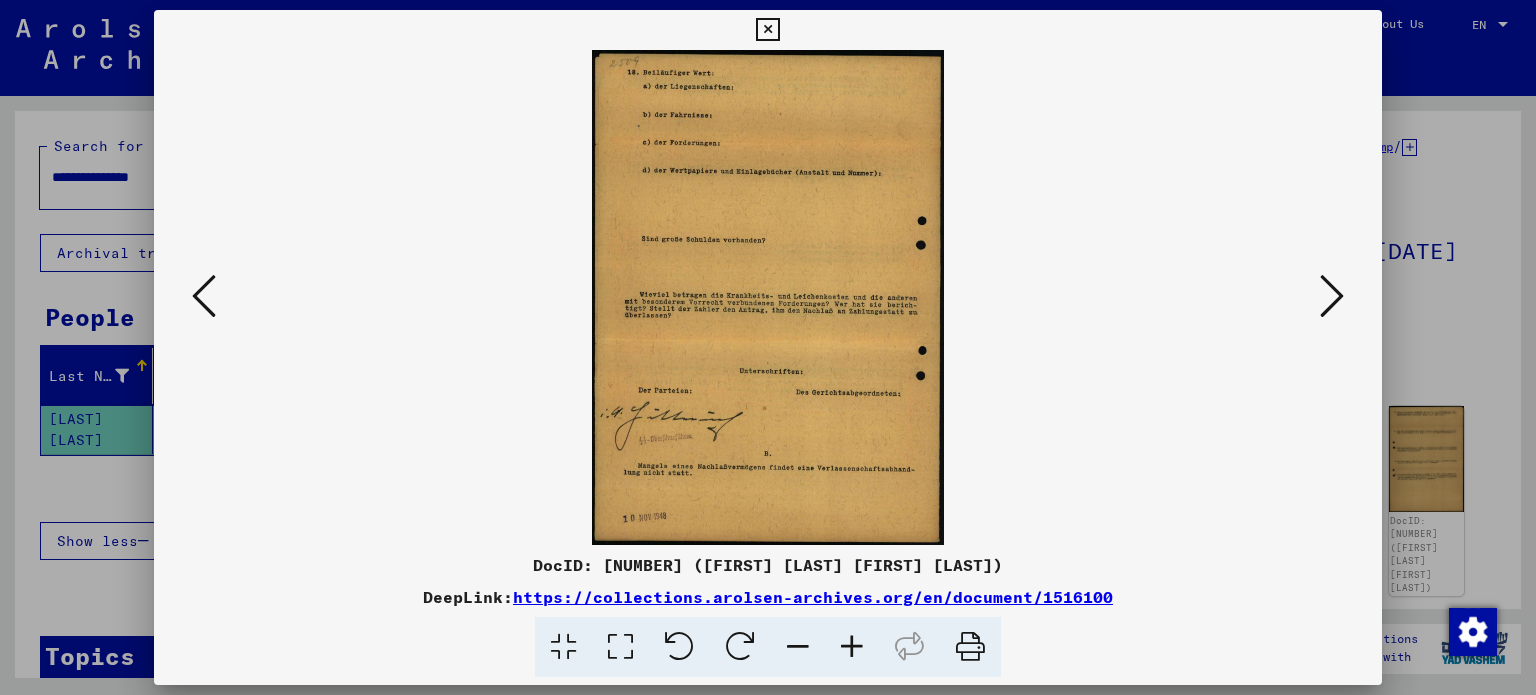 click at bounding box center [1332, 296] 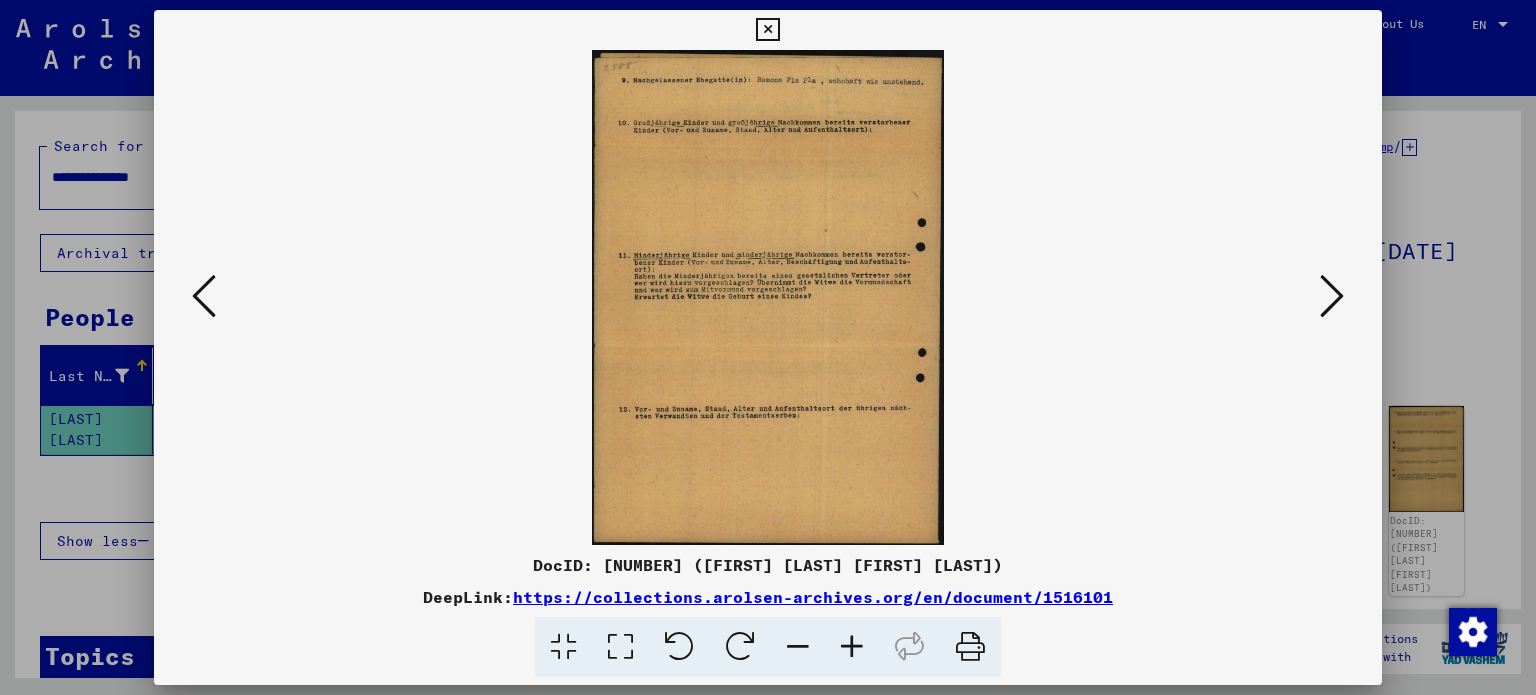 click at bounding box center [1332, 296] 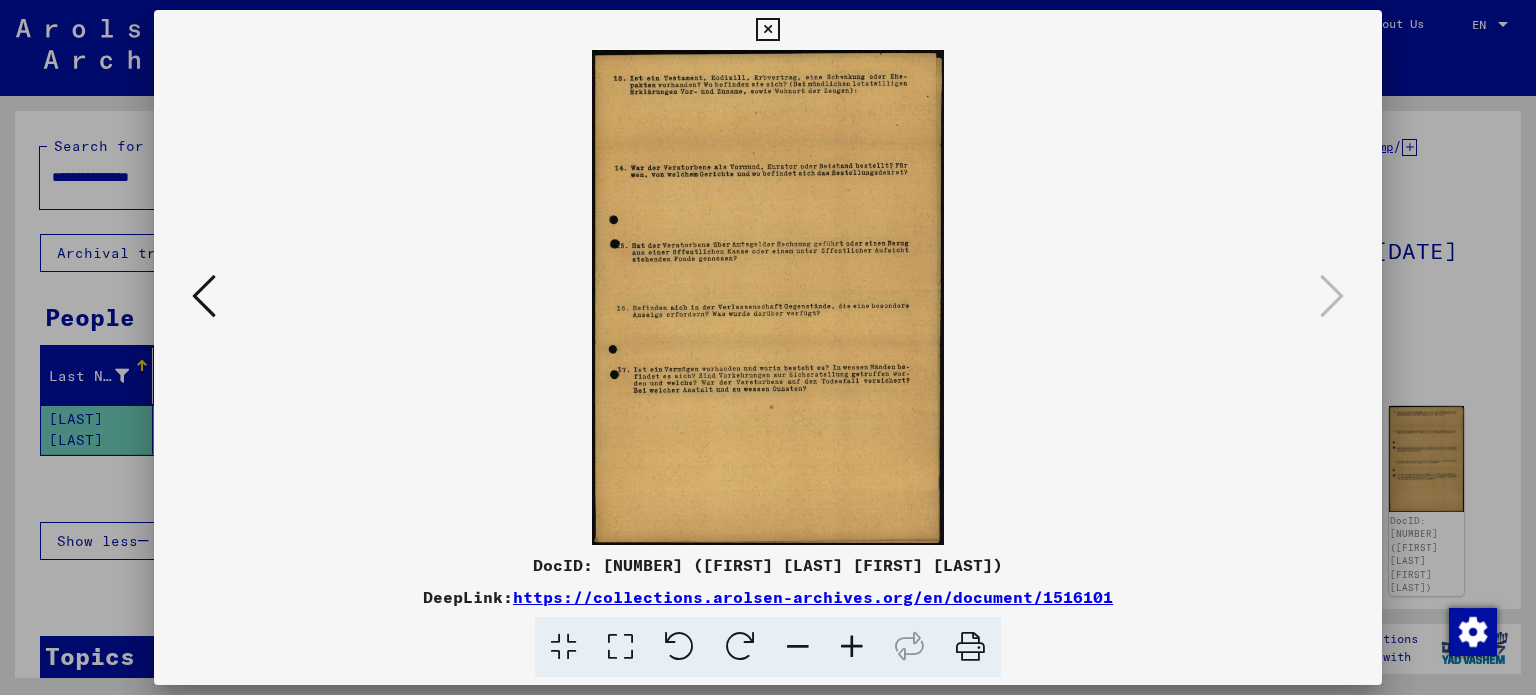 click at bounding box center (204, 296) 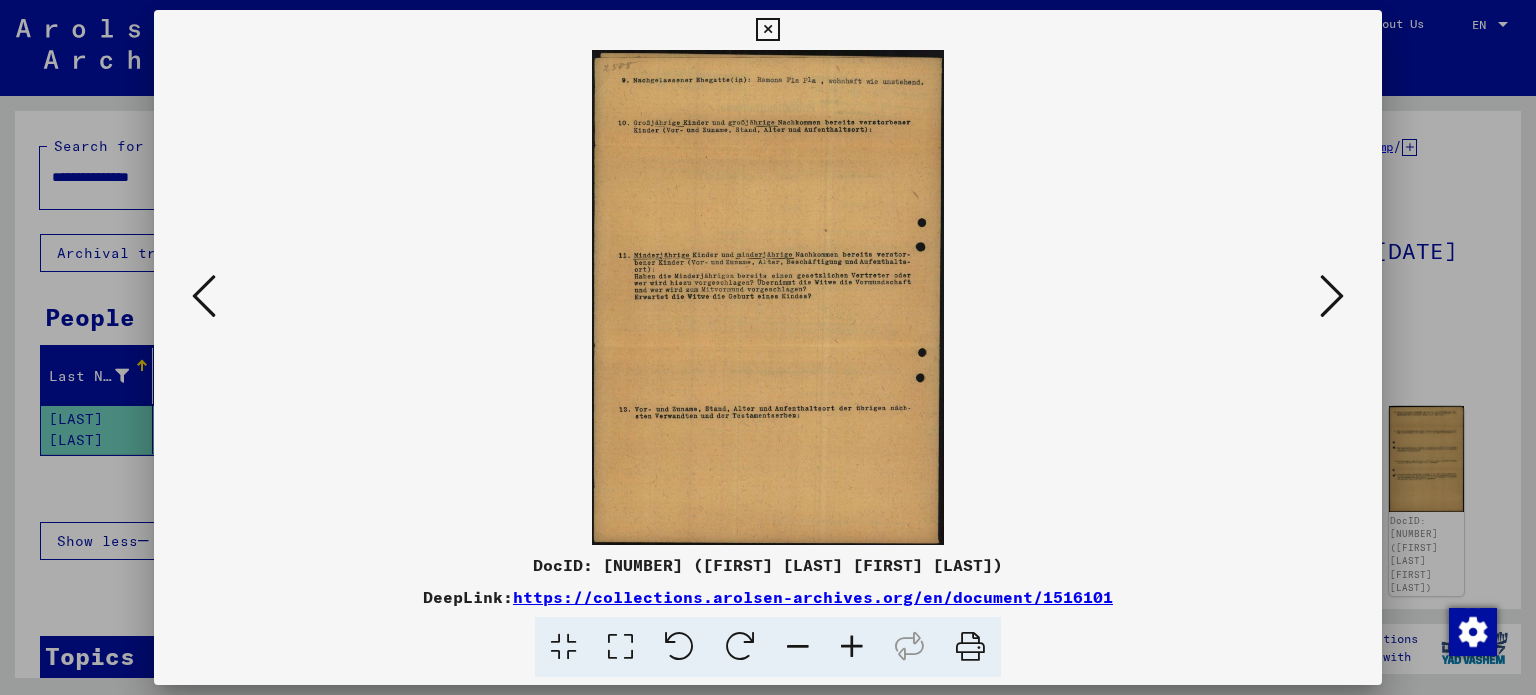 click at bounding box center [204, 296] 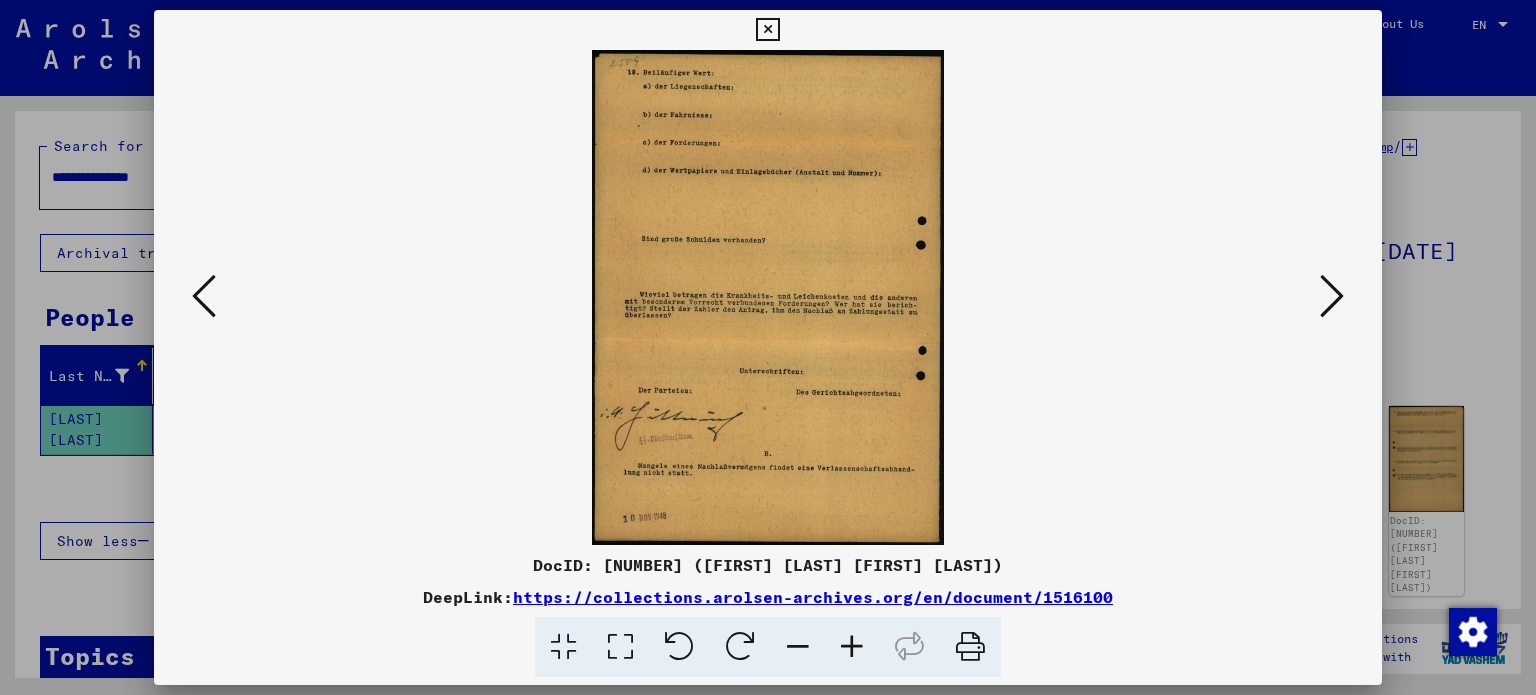 click at bounding box center [204, 296] 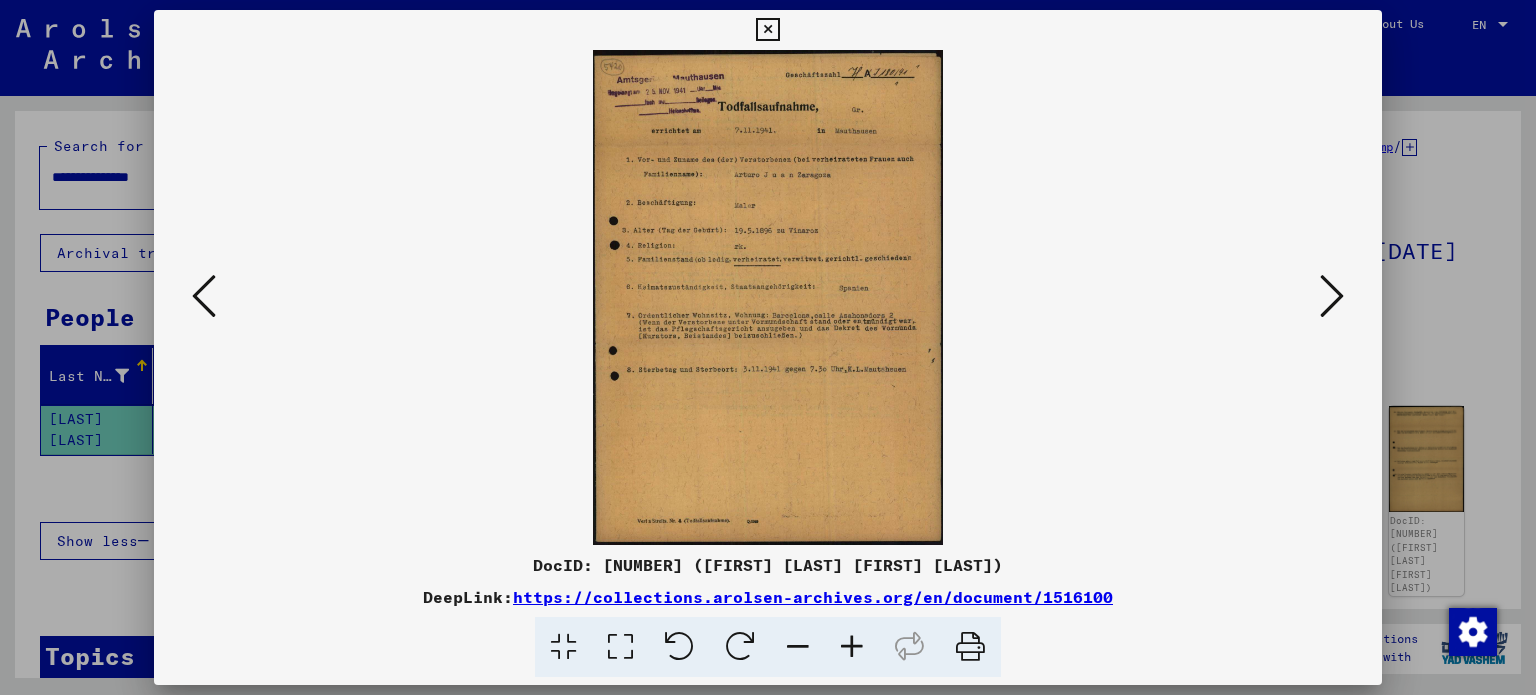click at bounding box center (204, 296) 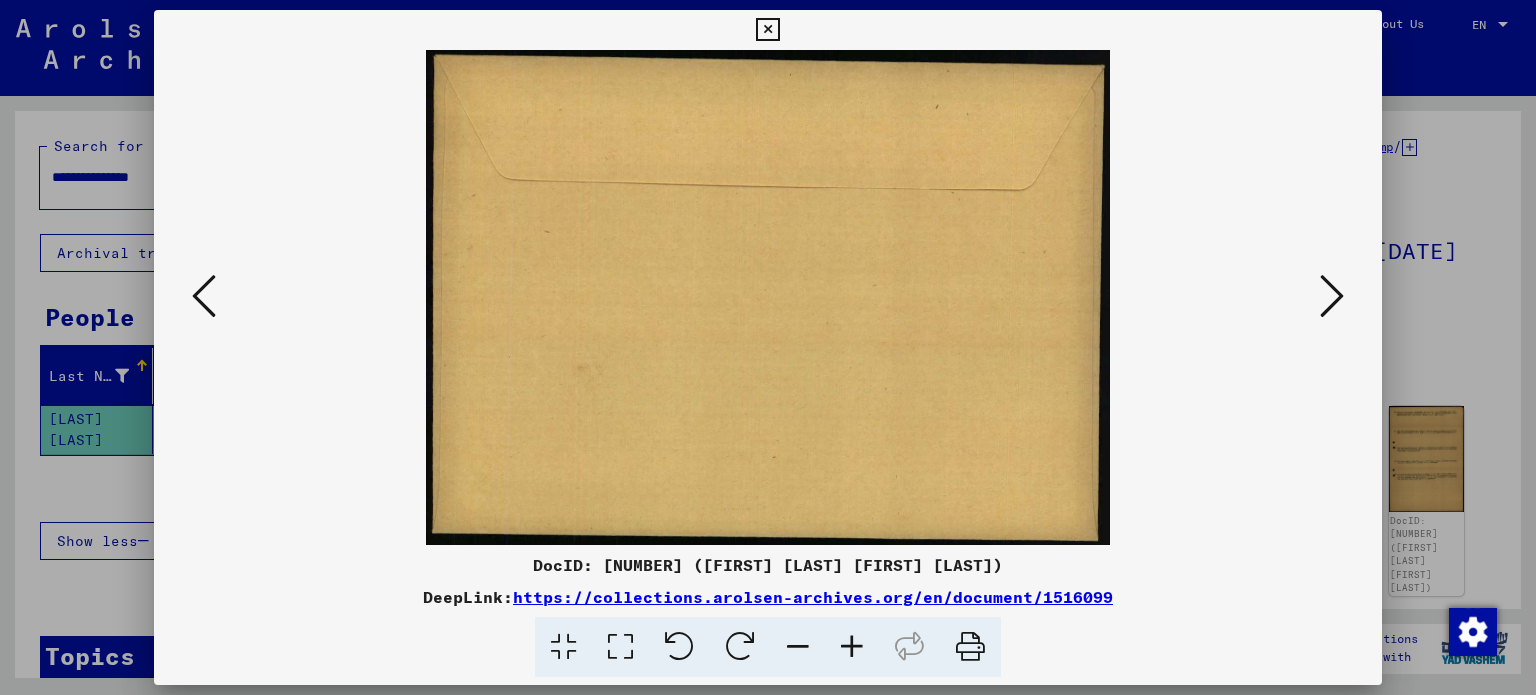 click at bounding box center [204, 296] 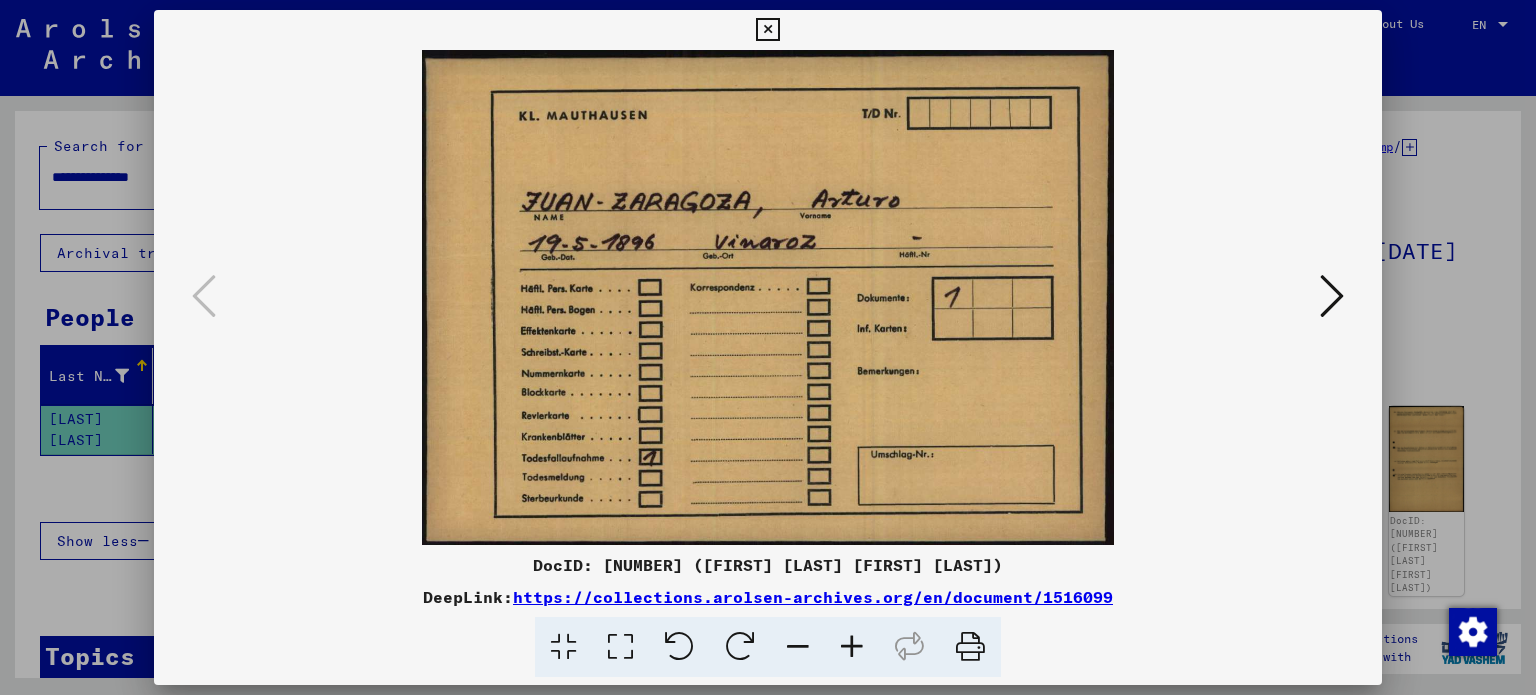 click at bounding box center [1332, 296] 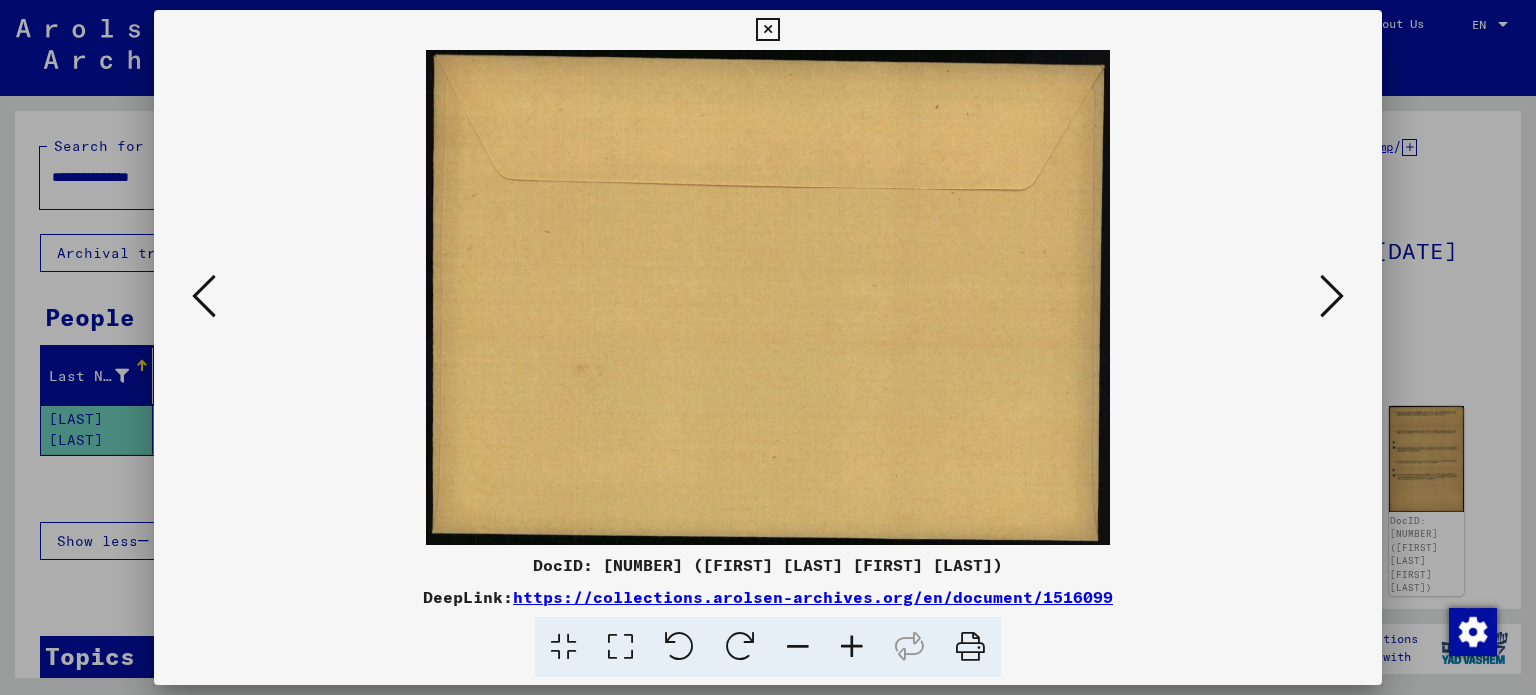 click at bounding box center [1332, 296] 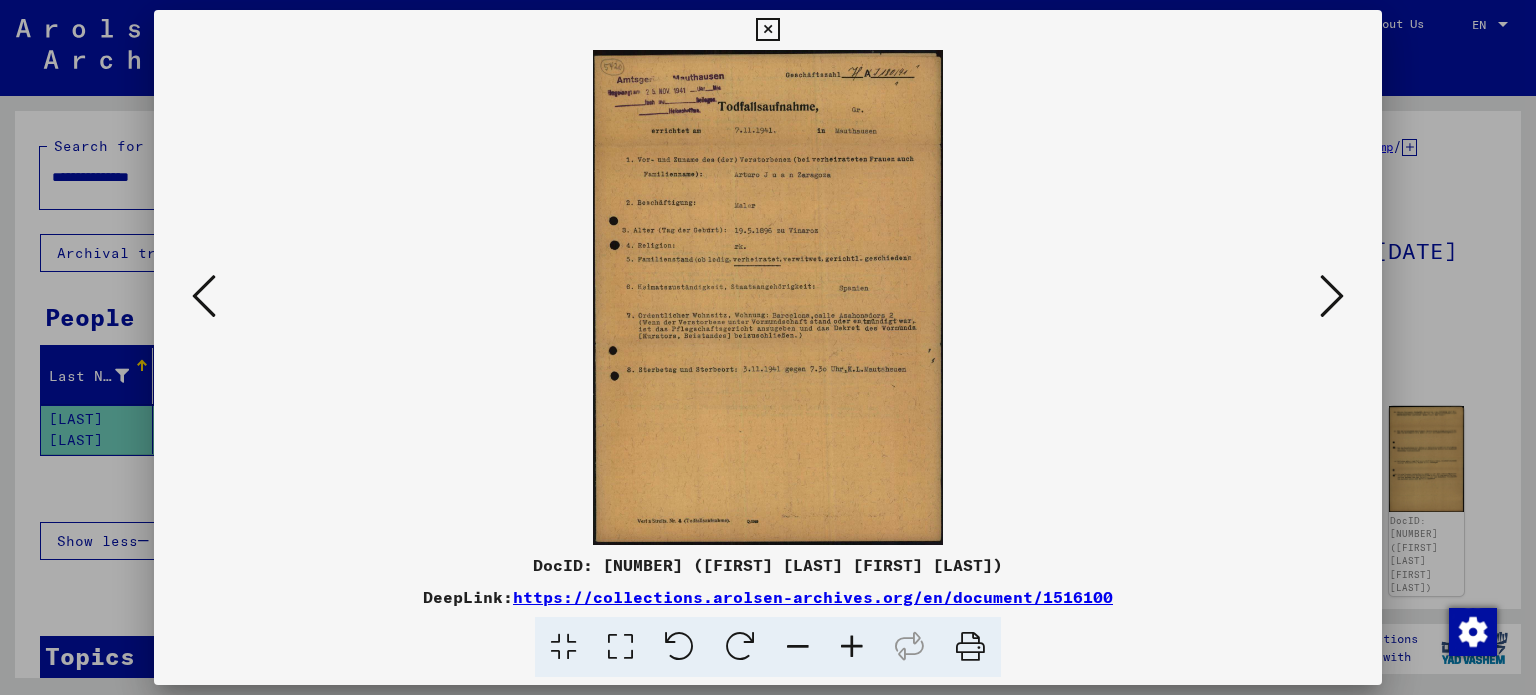 click at bounding box center [1332, 296] 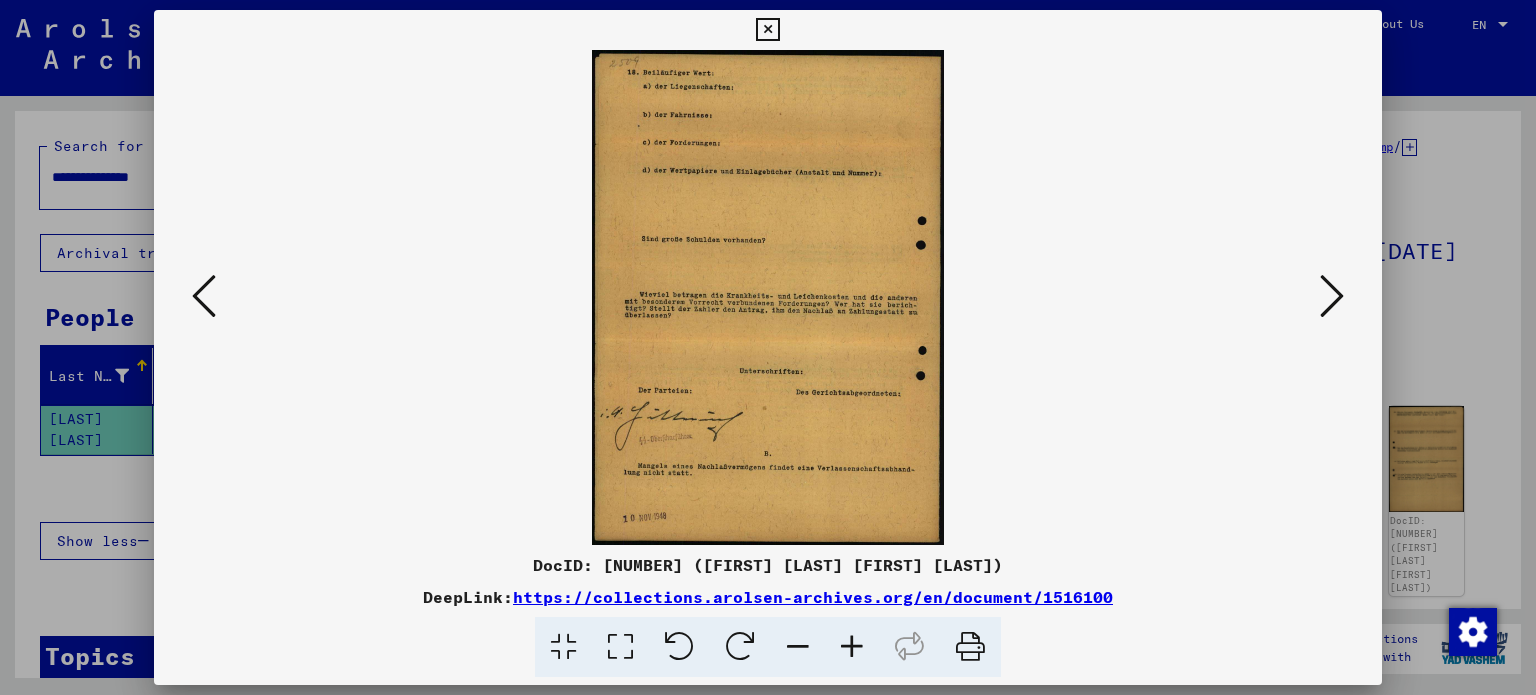 click at bounding box center [204, 296] 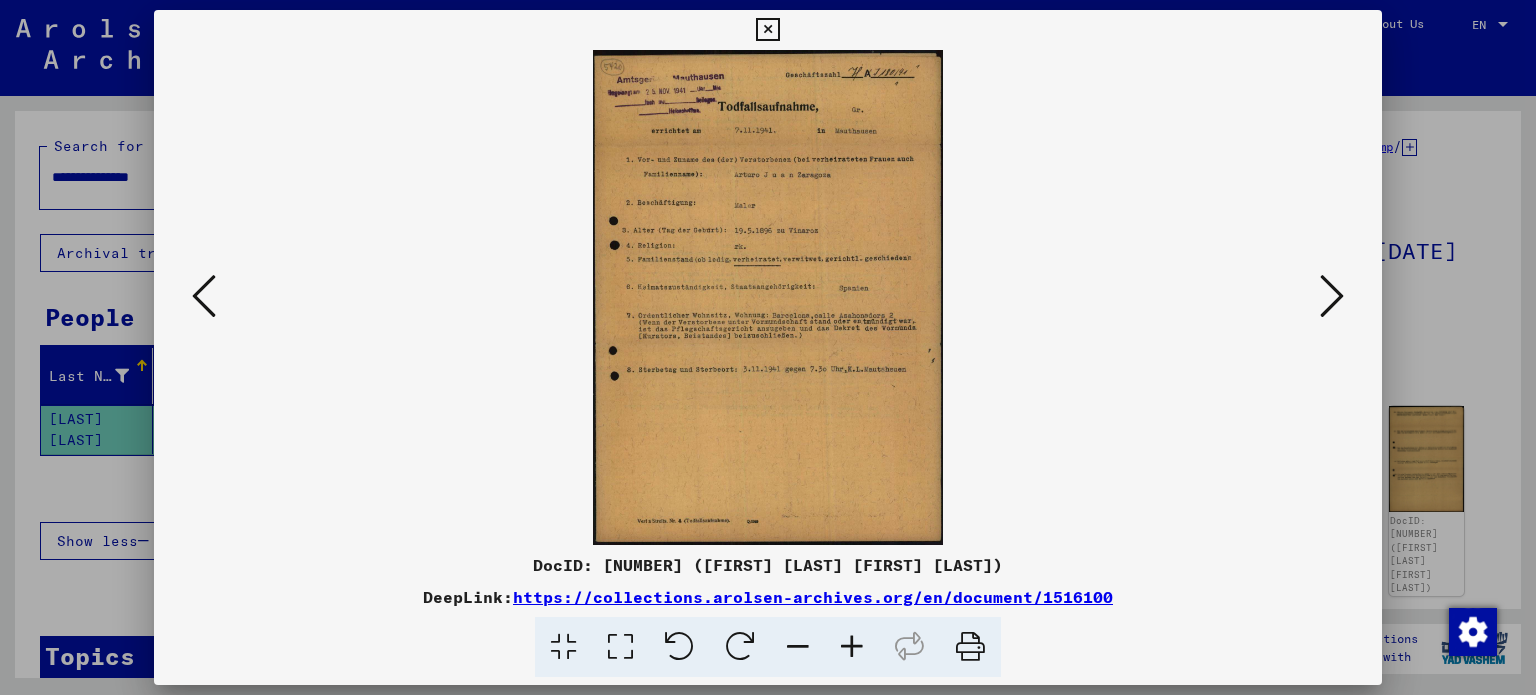 click at bounding box center (852, 647) 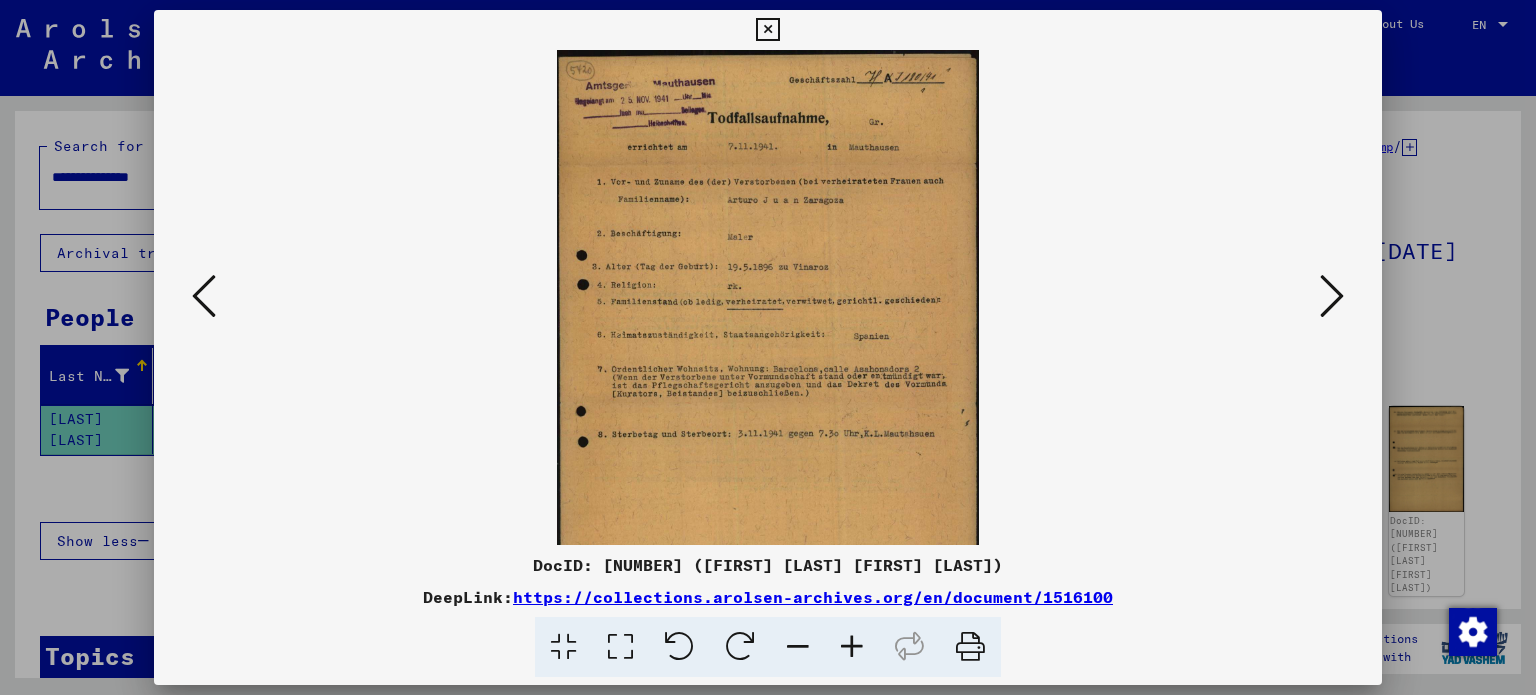 click at bounding box center [852, 647] 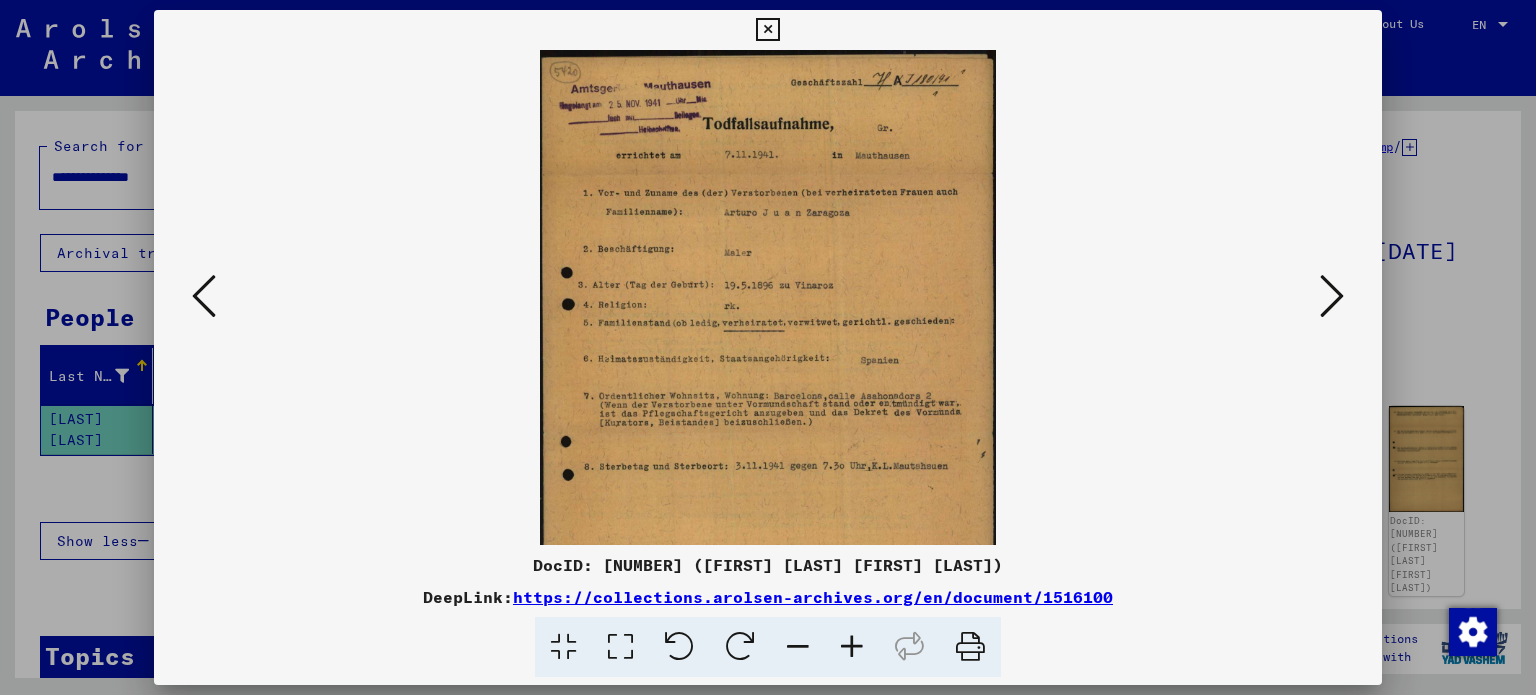 click at bounding box center (767, 30) 